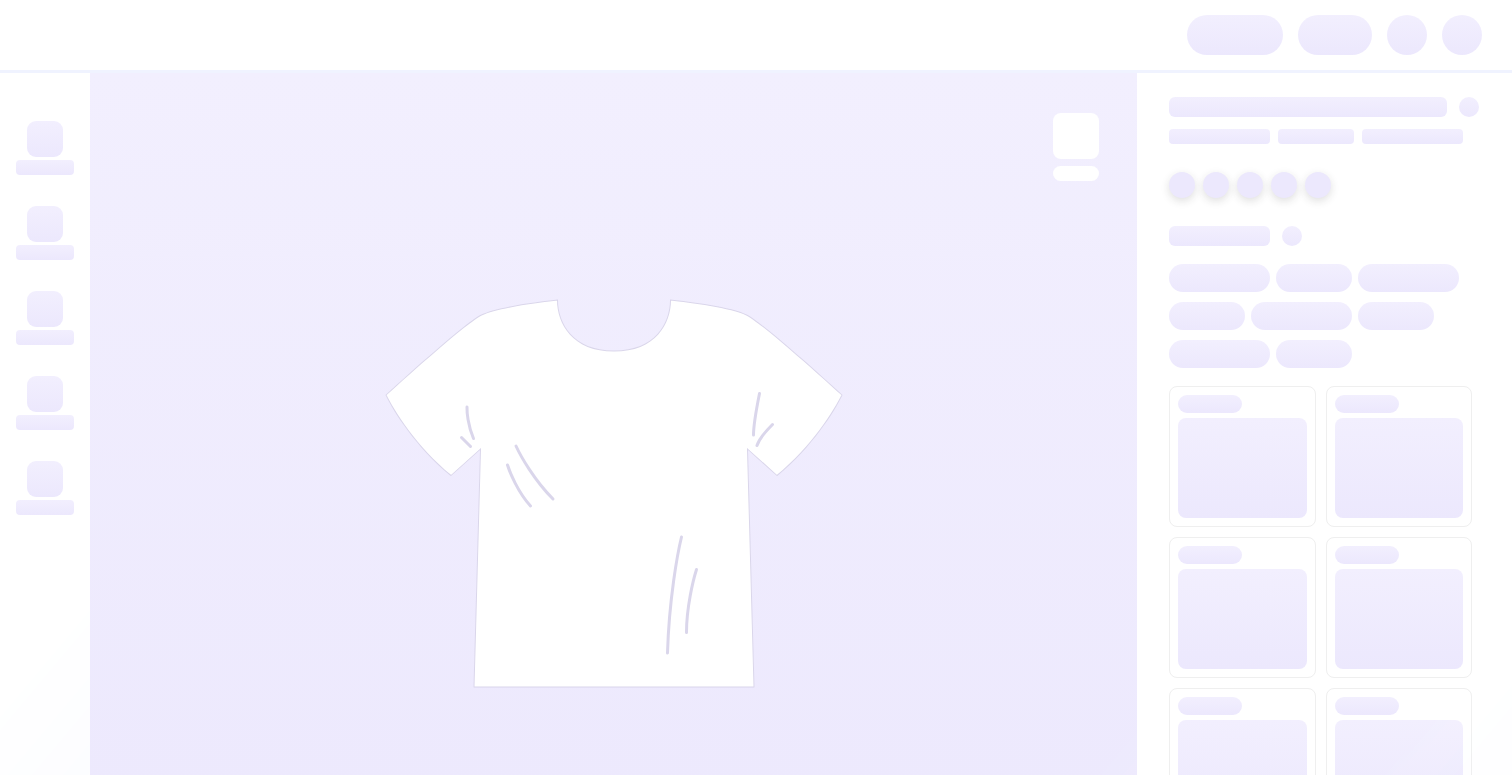 scroll, scrollTop: 0, scrollLeft: 0, axis: both 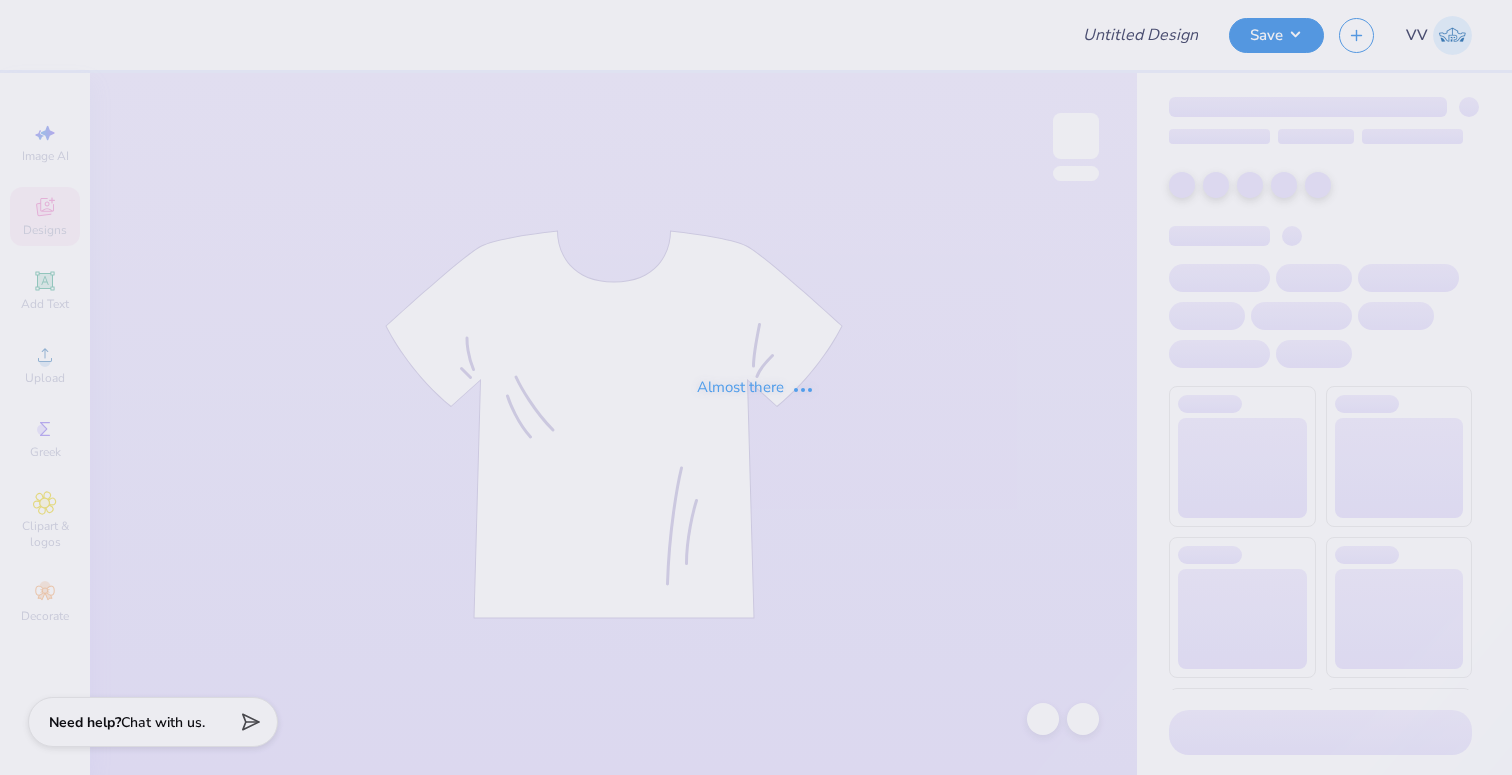 type on "[NAME] [LAST] : [ORGANIZATION]" 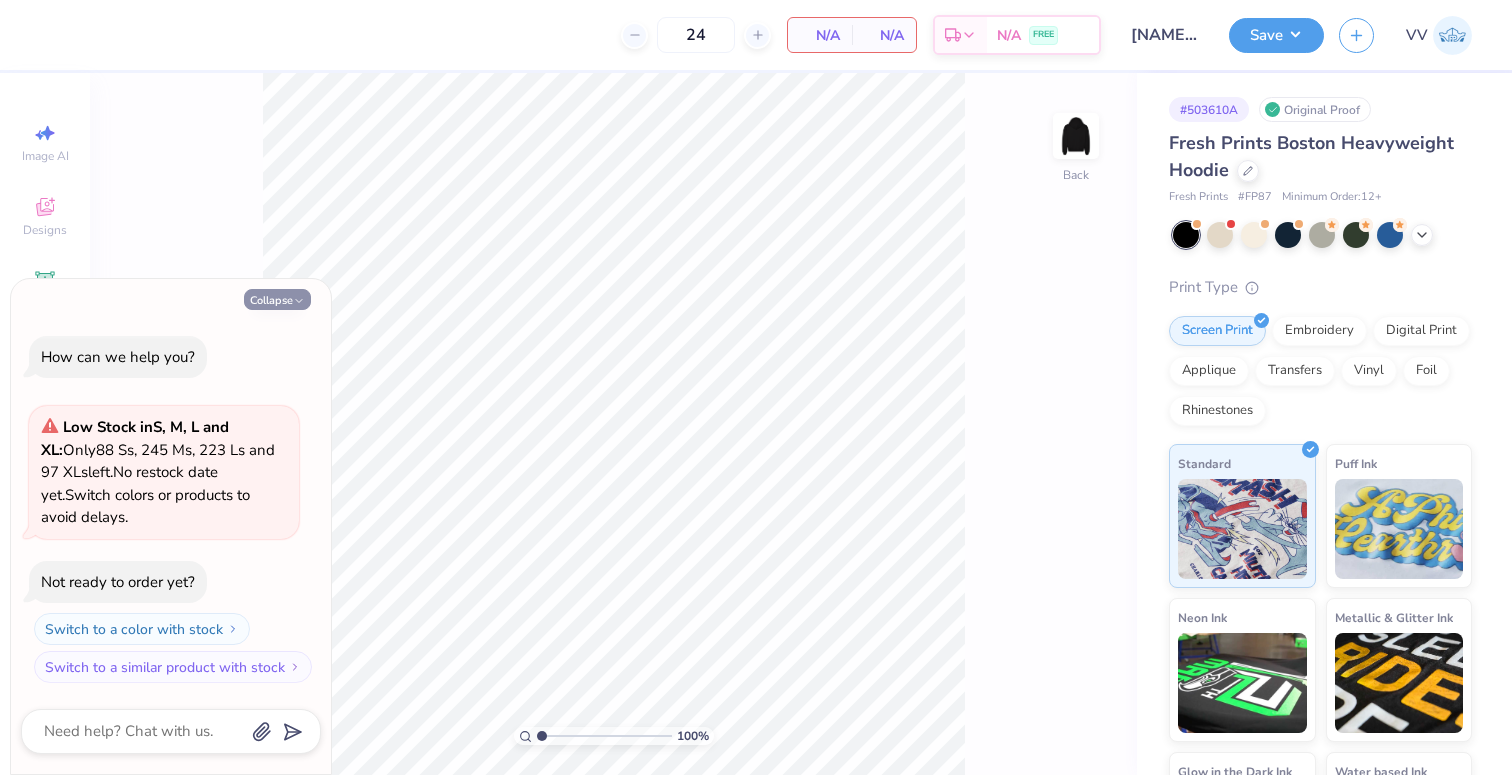 click on "Collapse" at bounding box center [277, 299] 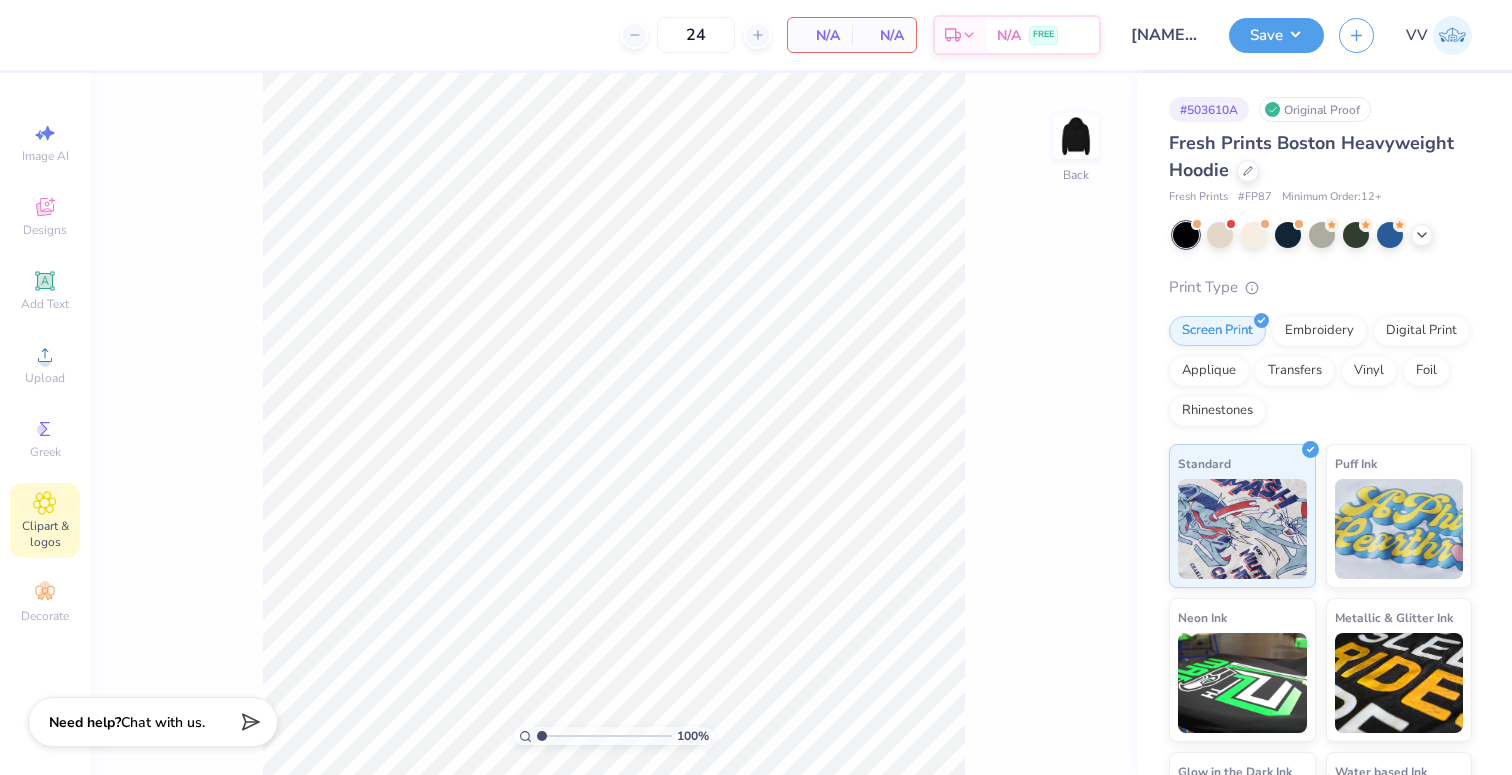 click on "Clipart & logos" at bounding box center [45, 520] 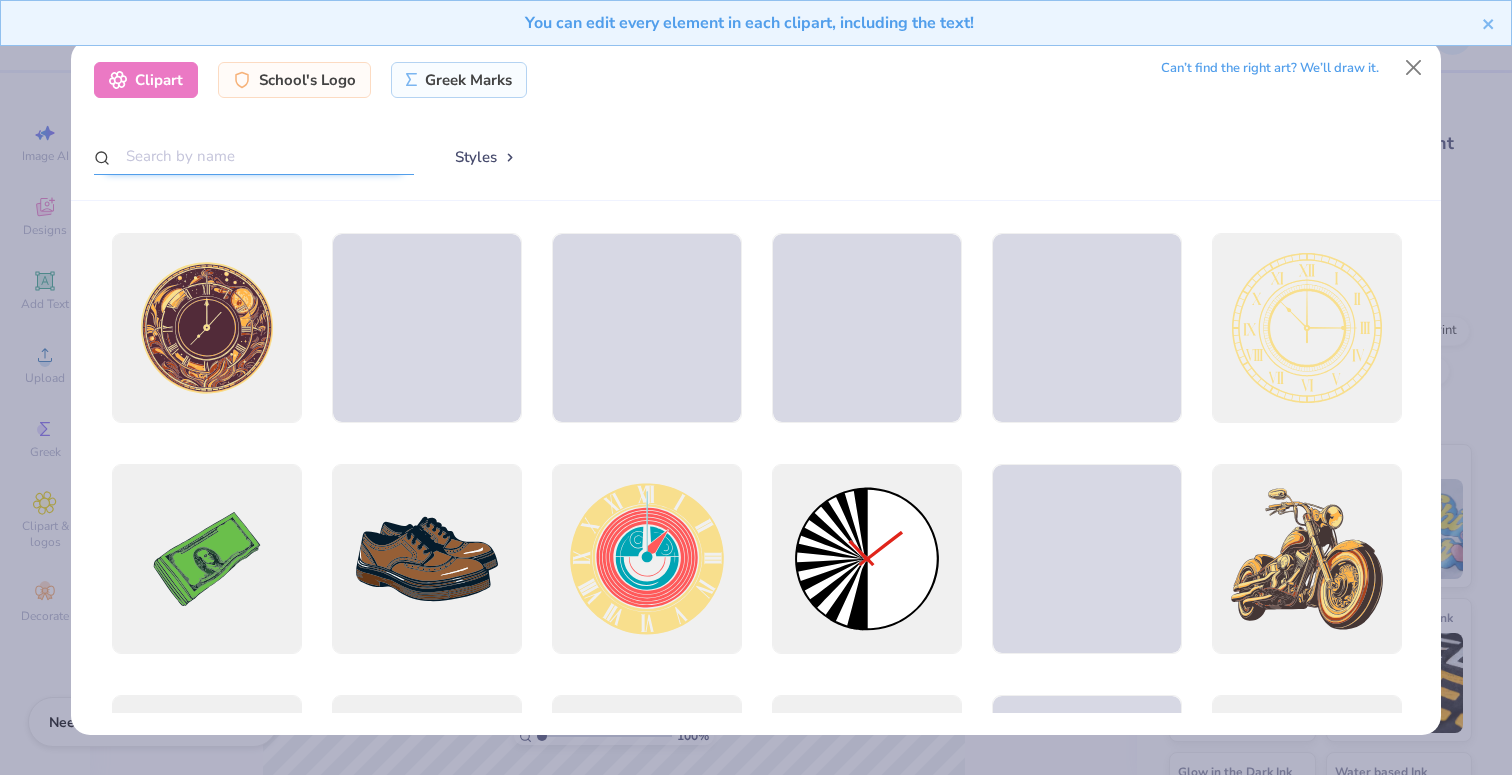 click at bounding box center [254, 156] 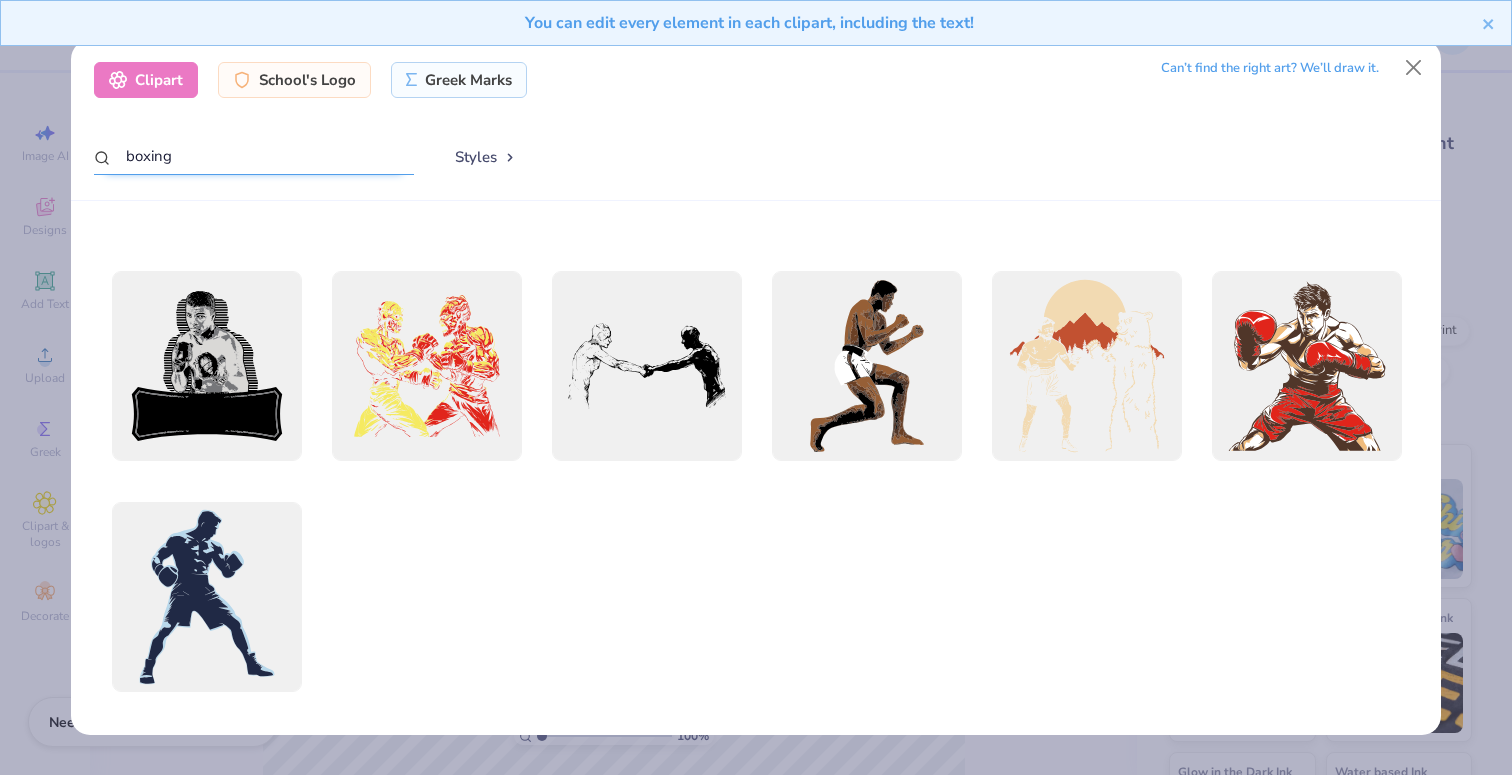 scroll, scrollTop: 212, scrollLeft: 0, axis: vertical 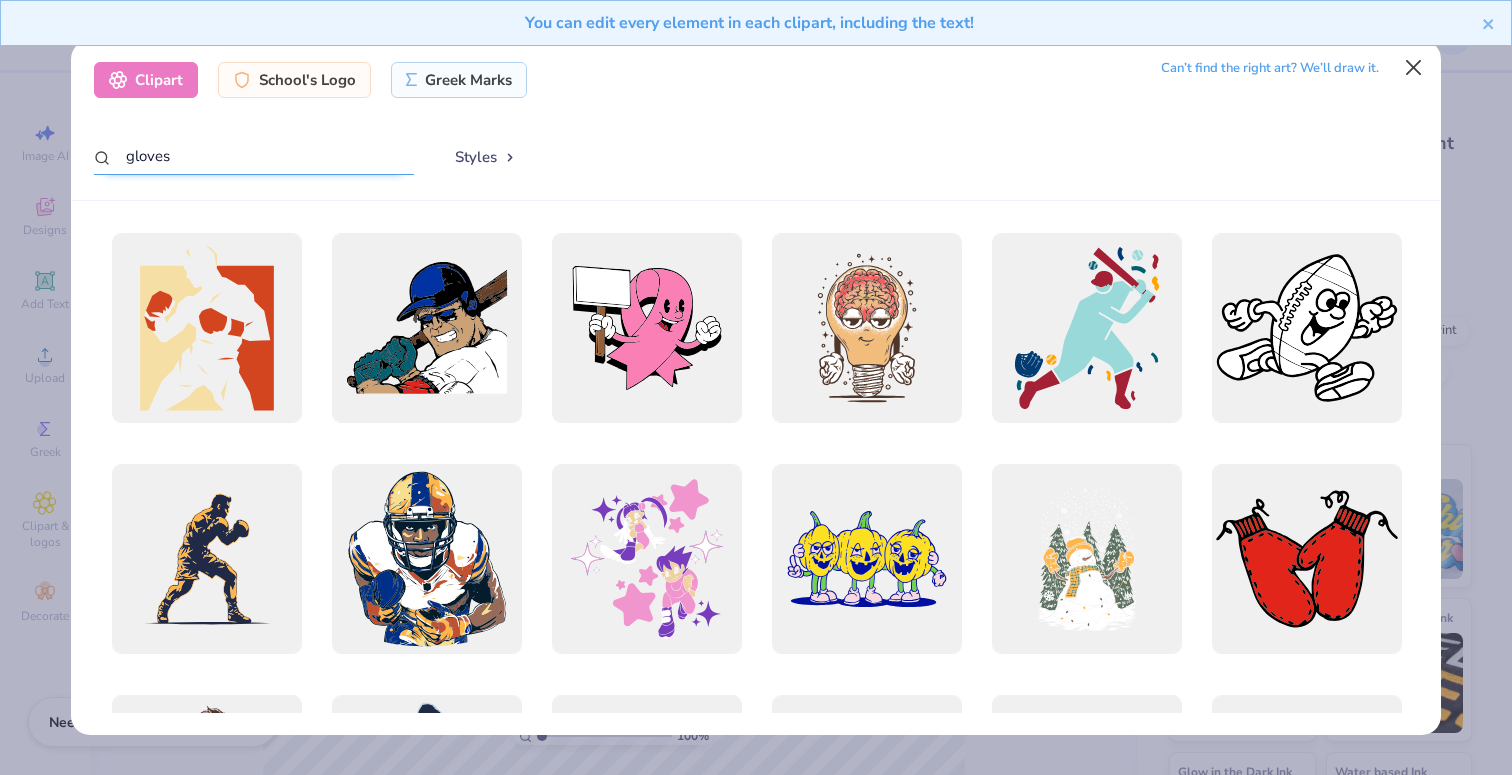 type on "gloves" 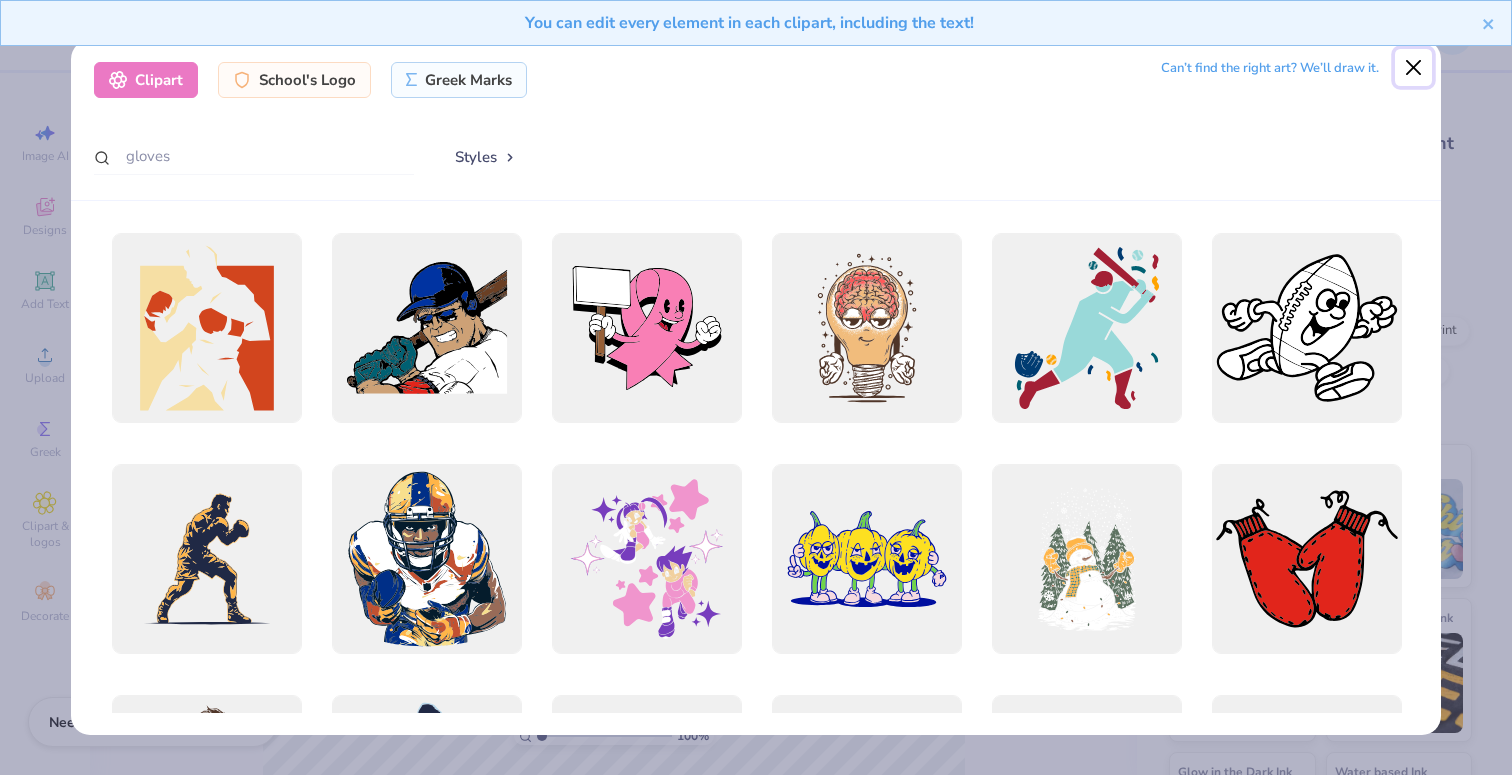 click at bounding box center [1414, 68] 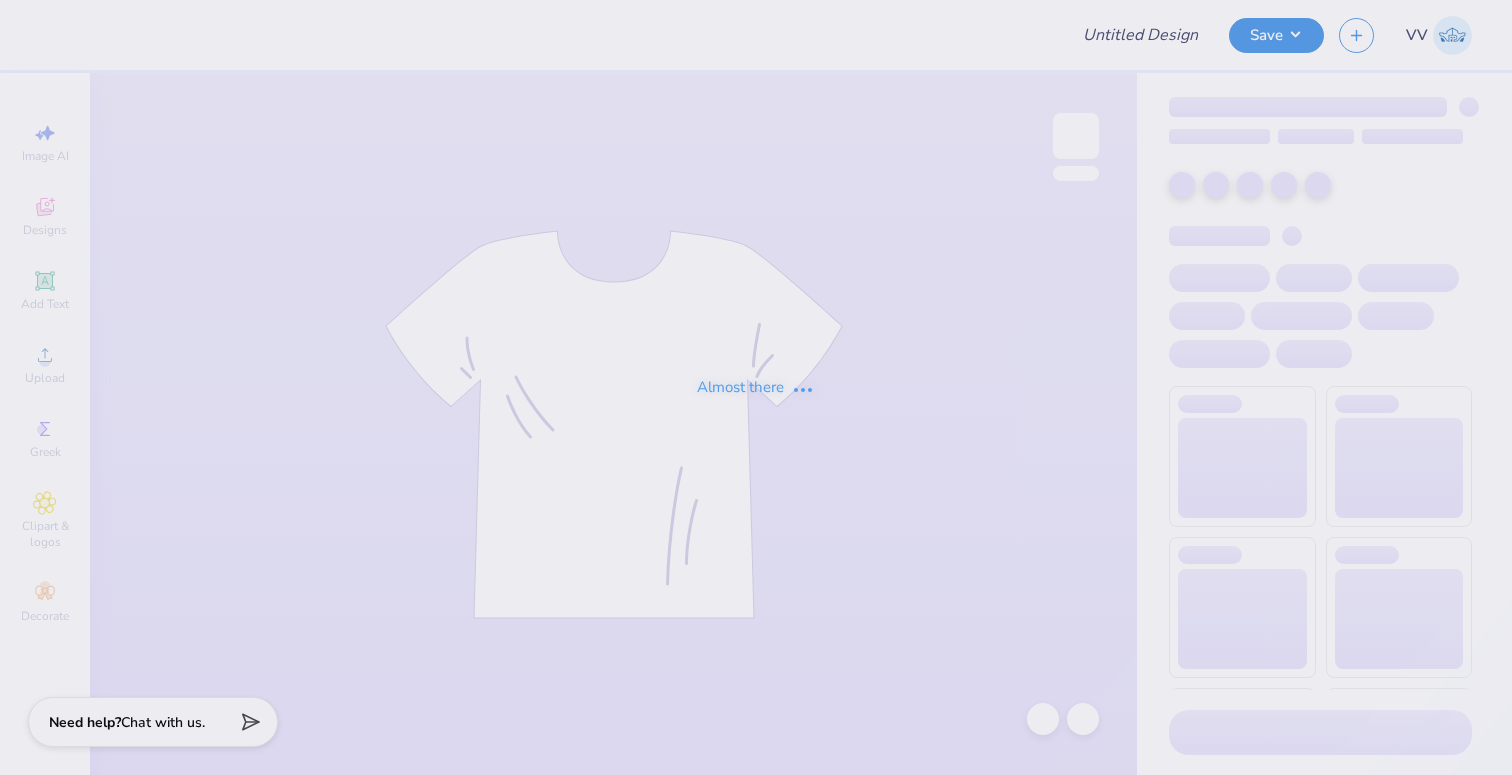 type on "[FIRST] [LAST] : [UNIVERSITY]" 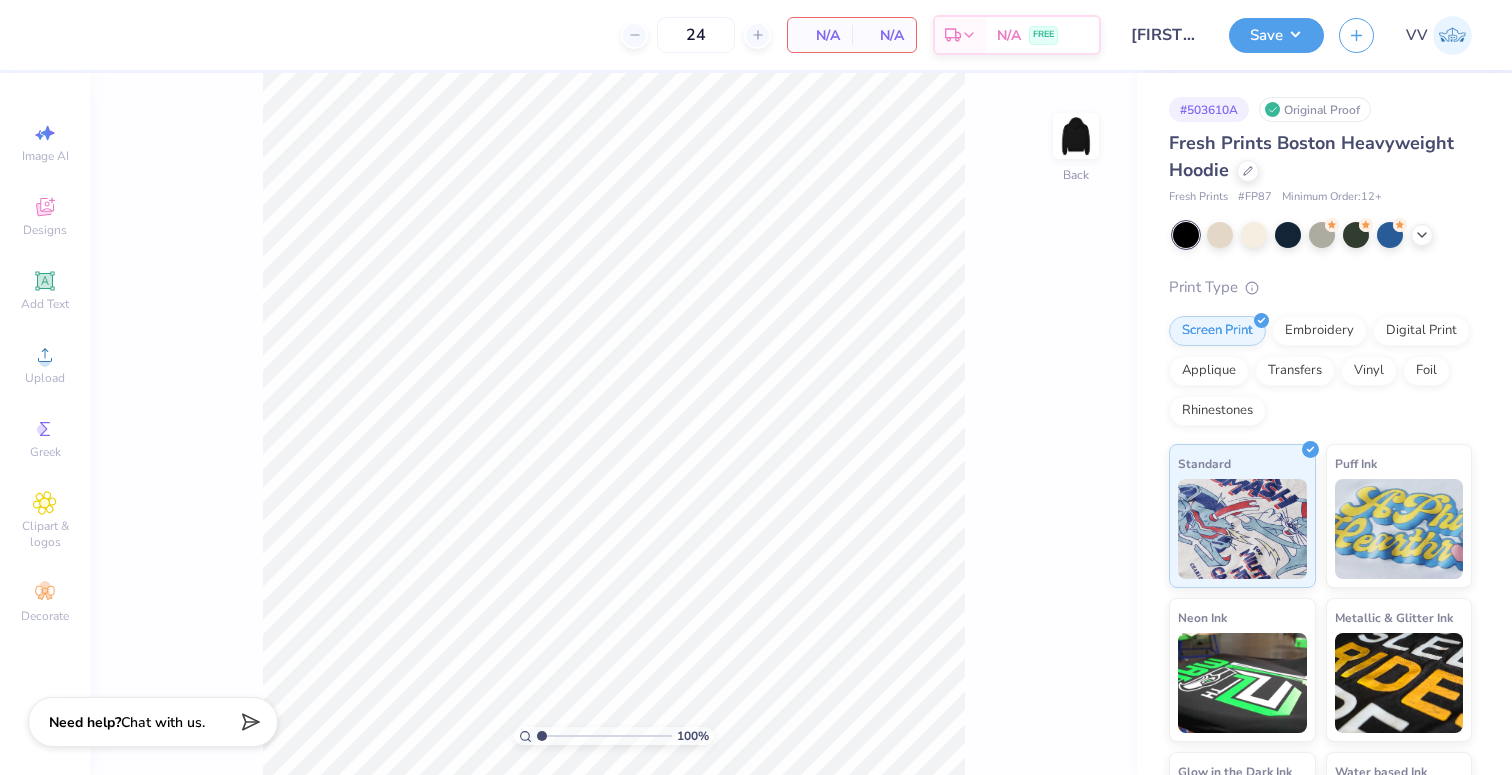 scroll, scrollTop: 0, scrollLeft: 0, axis: both 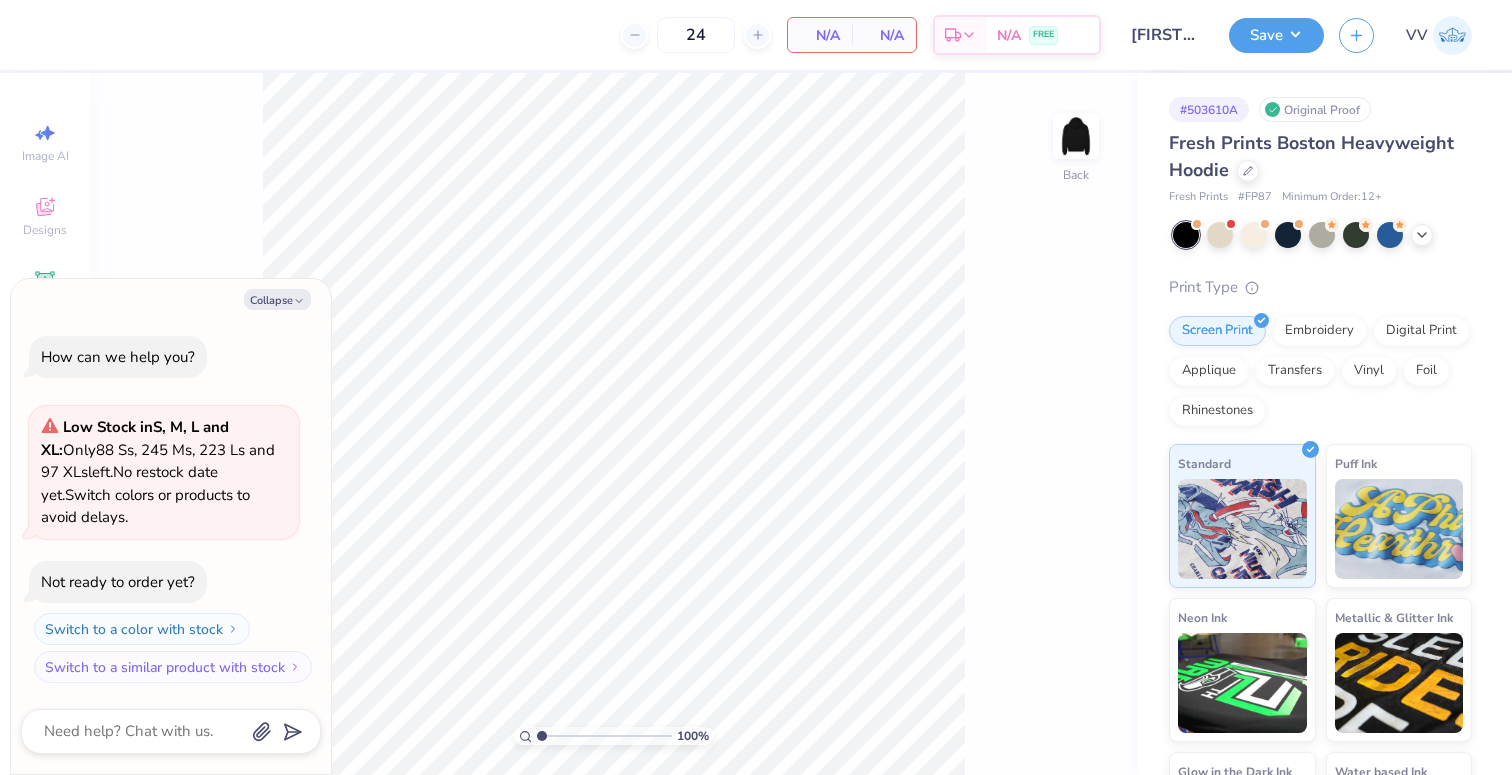 drag, startPoint x: 266, startPoint y: 295, endPoint x: 180, endPoint y: 309, distance: 87.13208 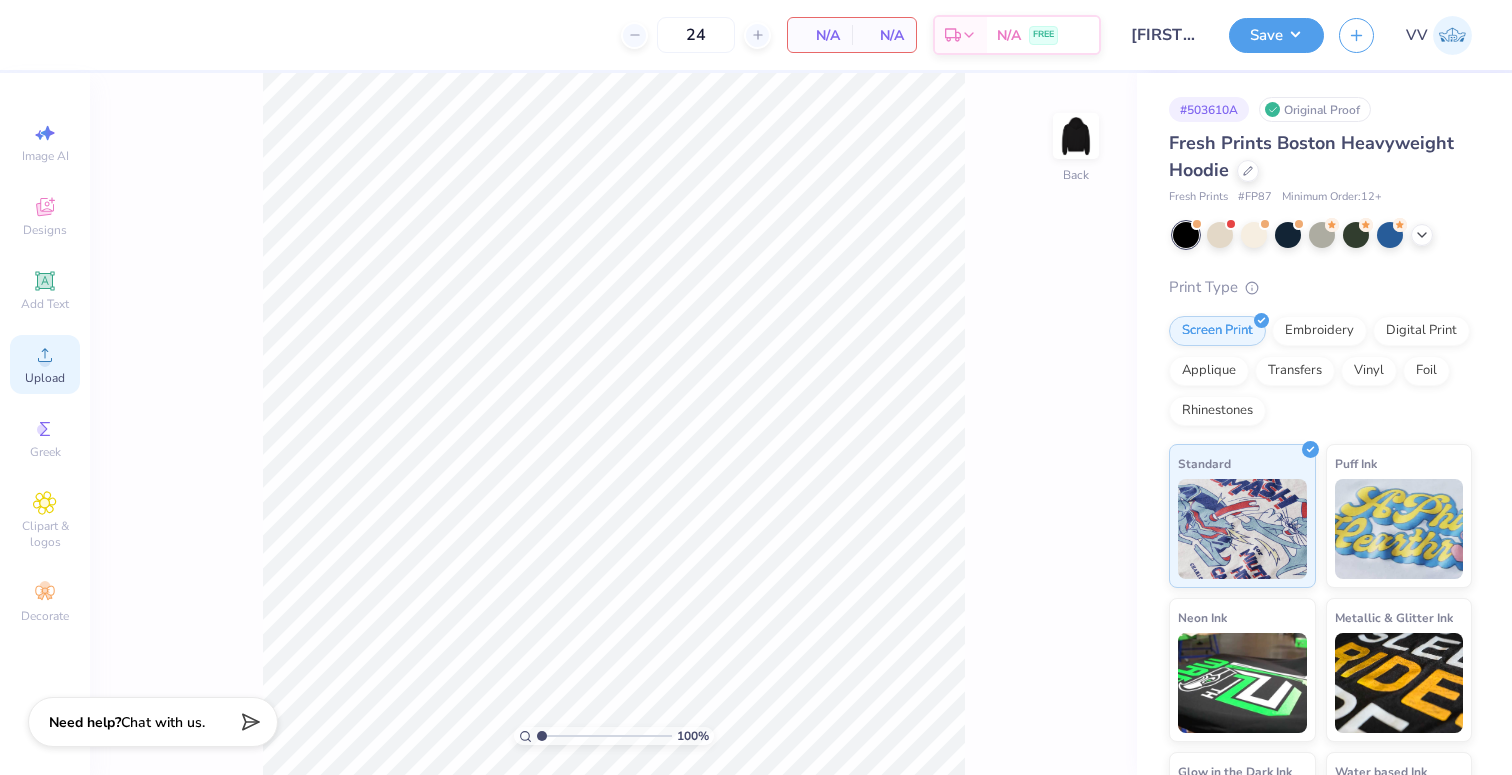 click on "Upload" at bounding box center [45, 378] 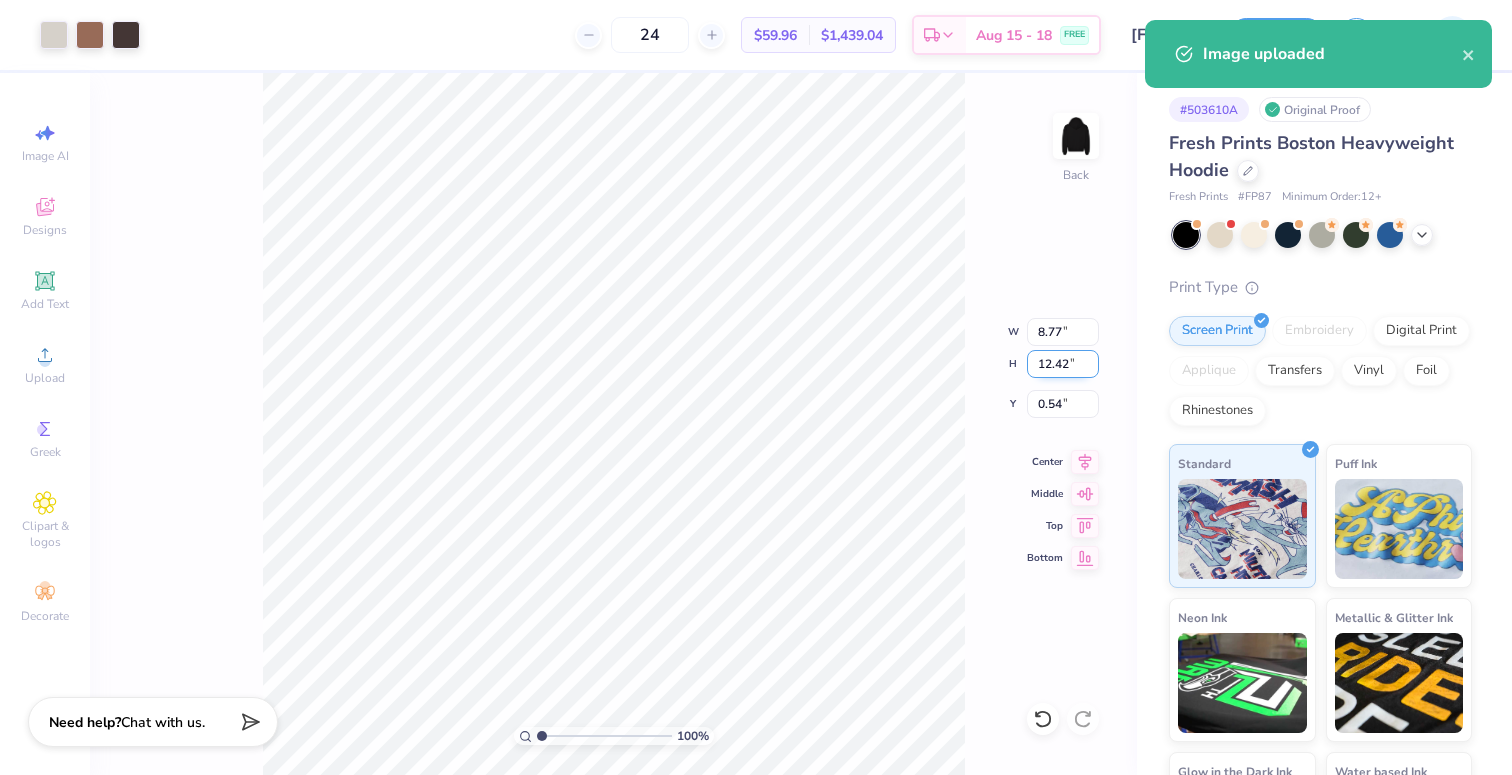 click on "12.42" at bounding box center (1063, 364) 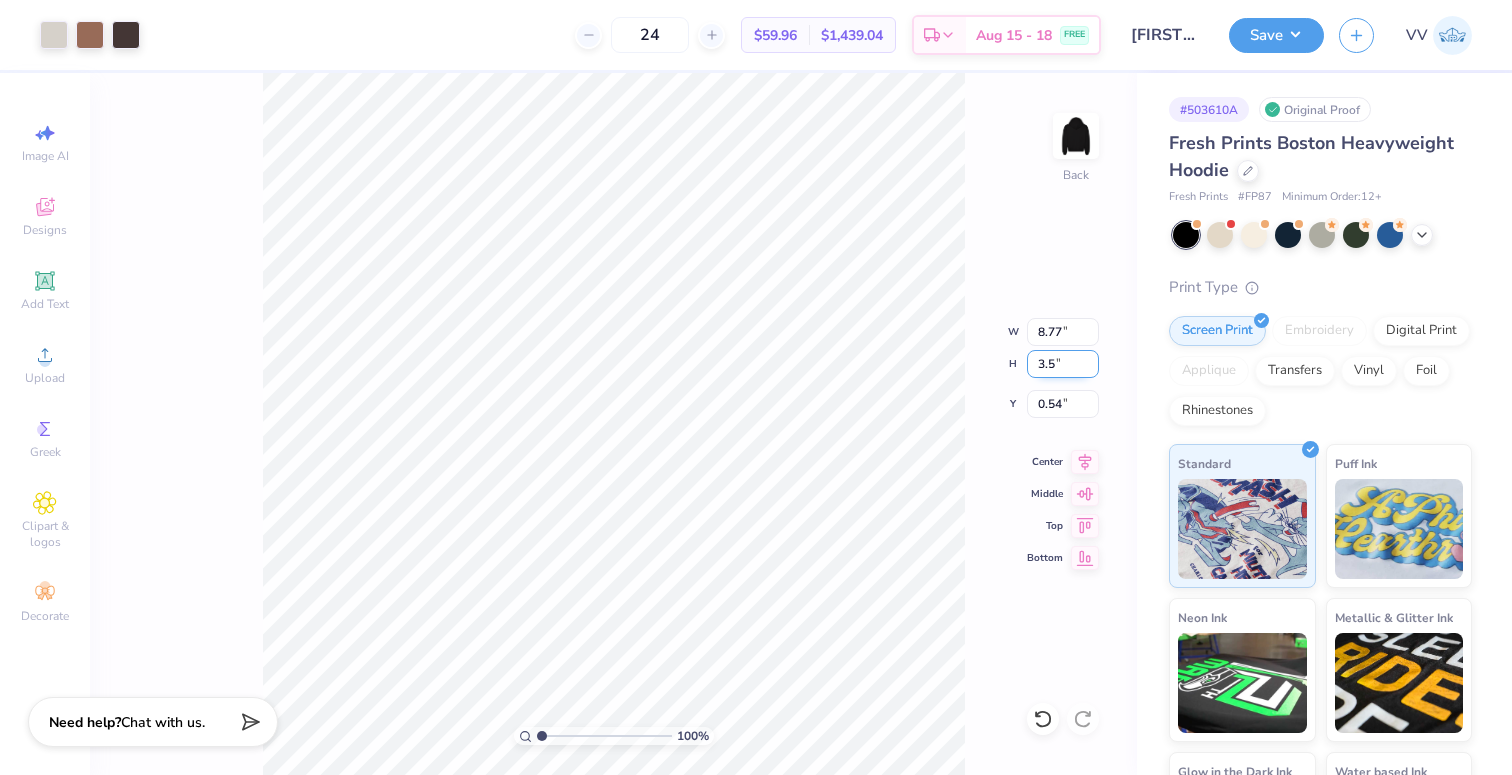 type on "3.5" 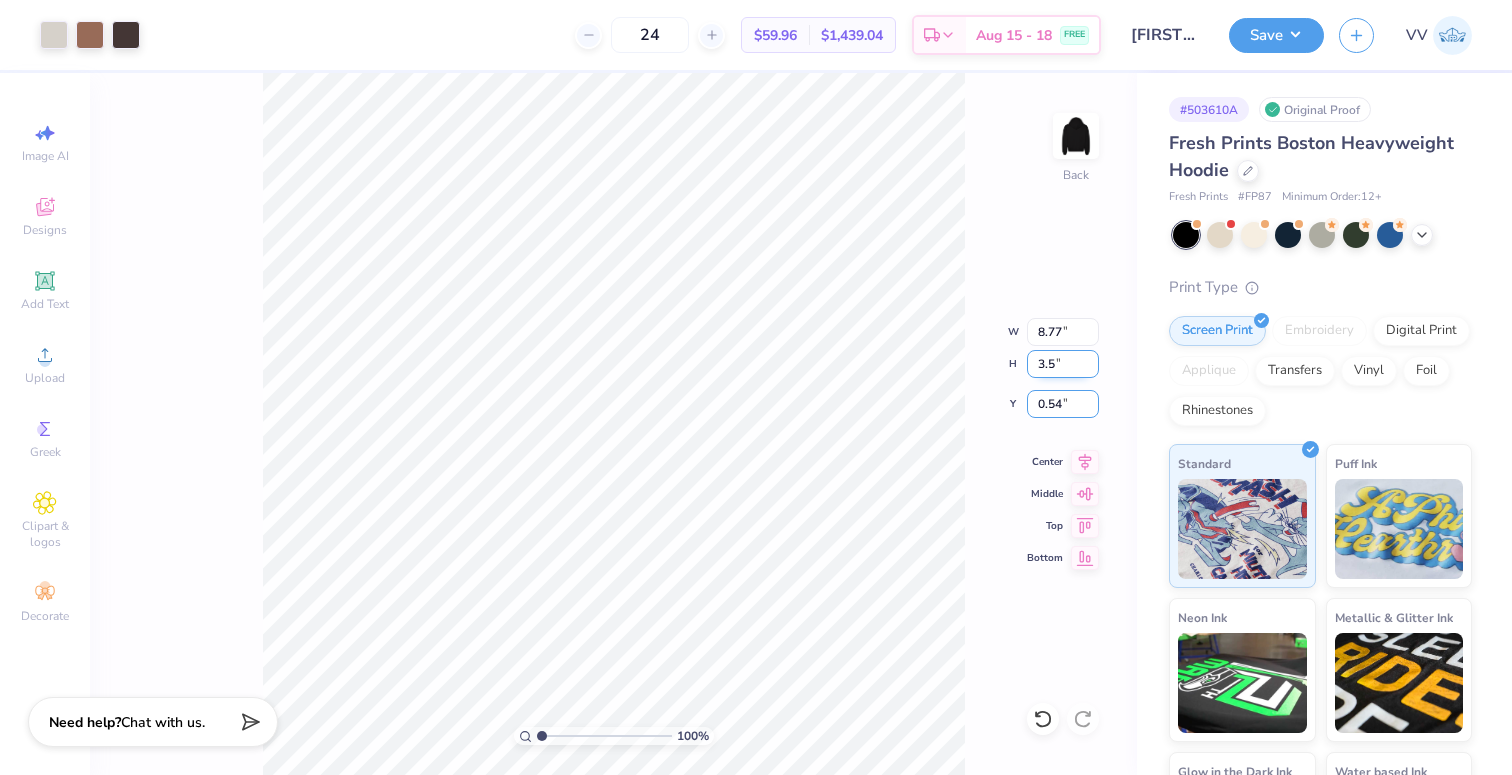 type on "2.47" 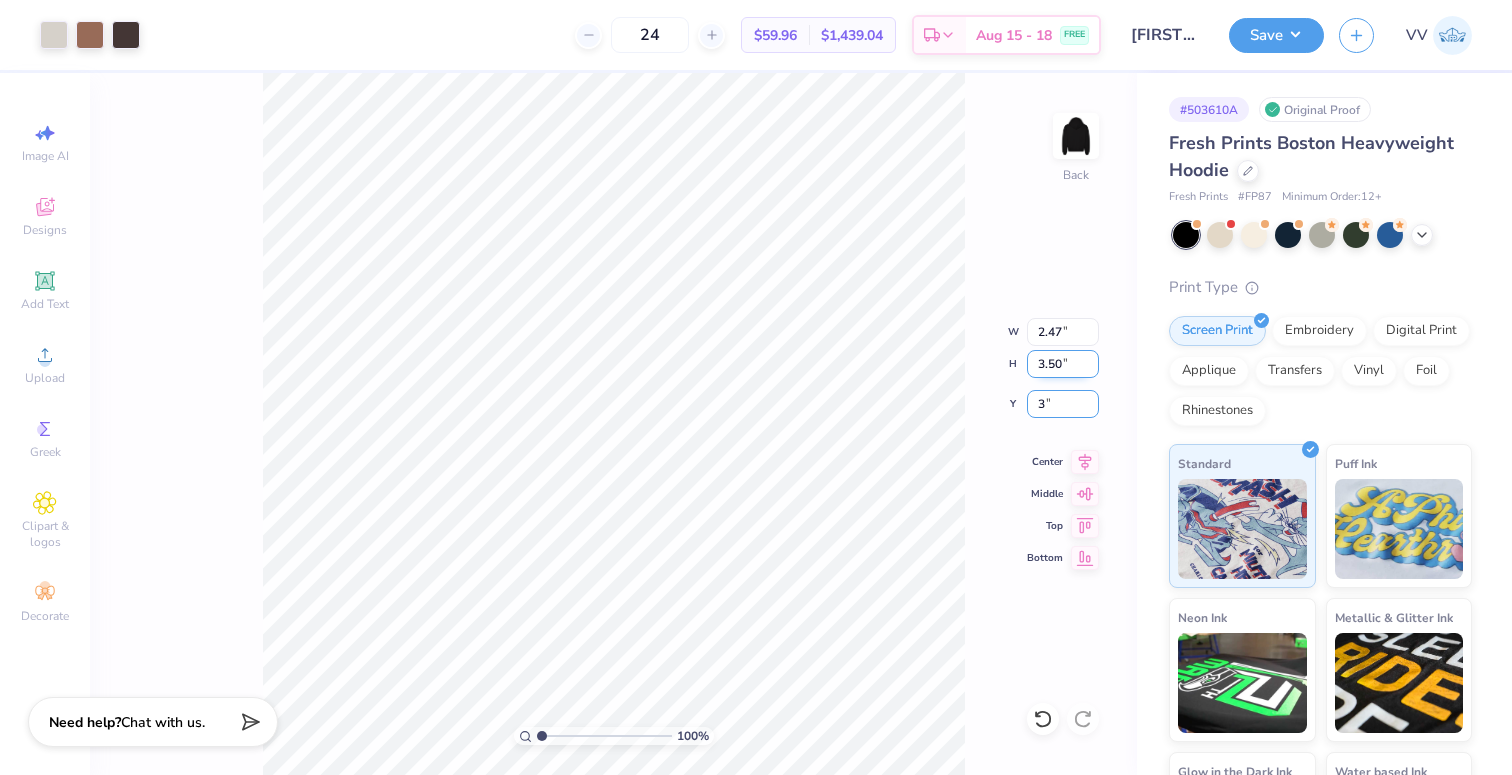 type on "3.00" 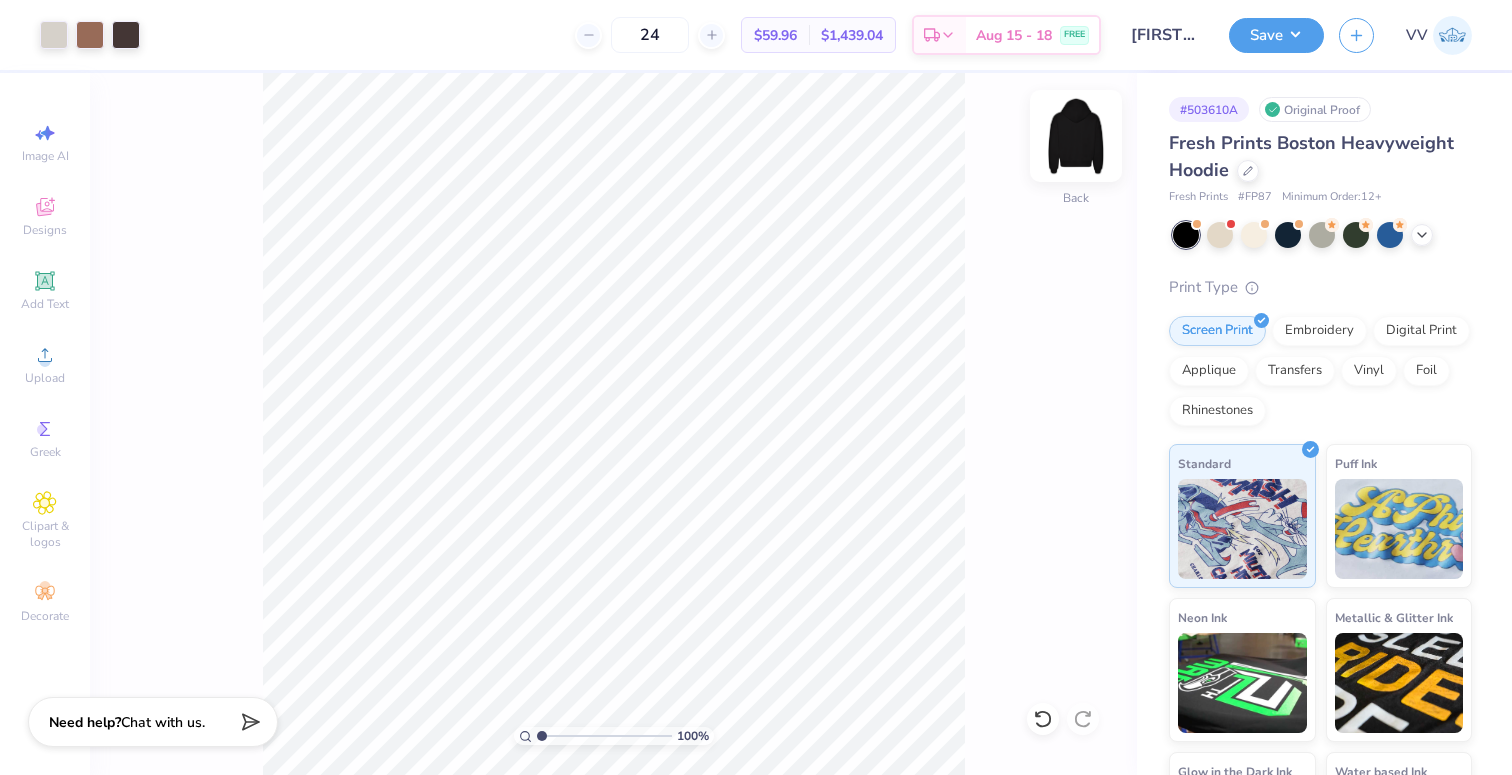 click at bounding box center [1076, 136] 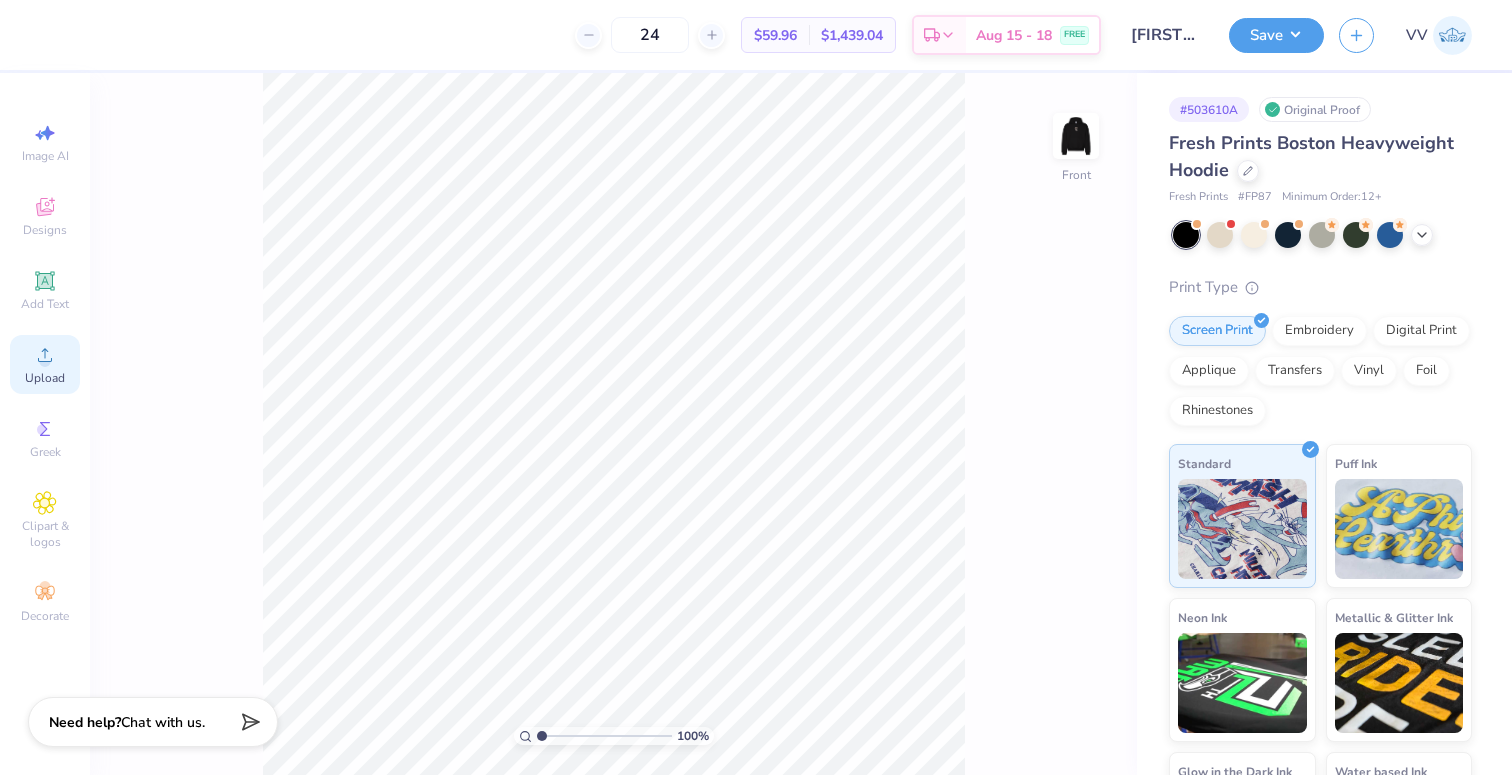click on "Upload" at bounding box center [45, 378] 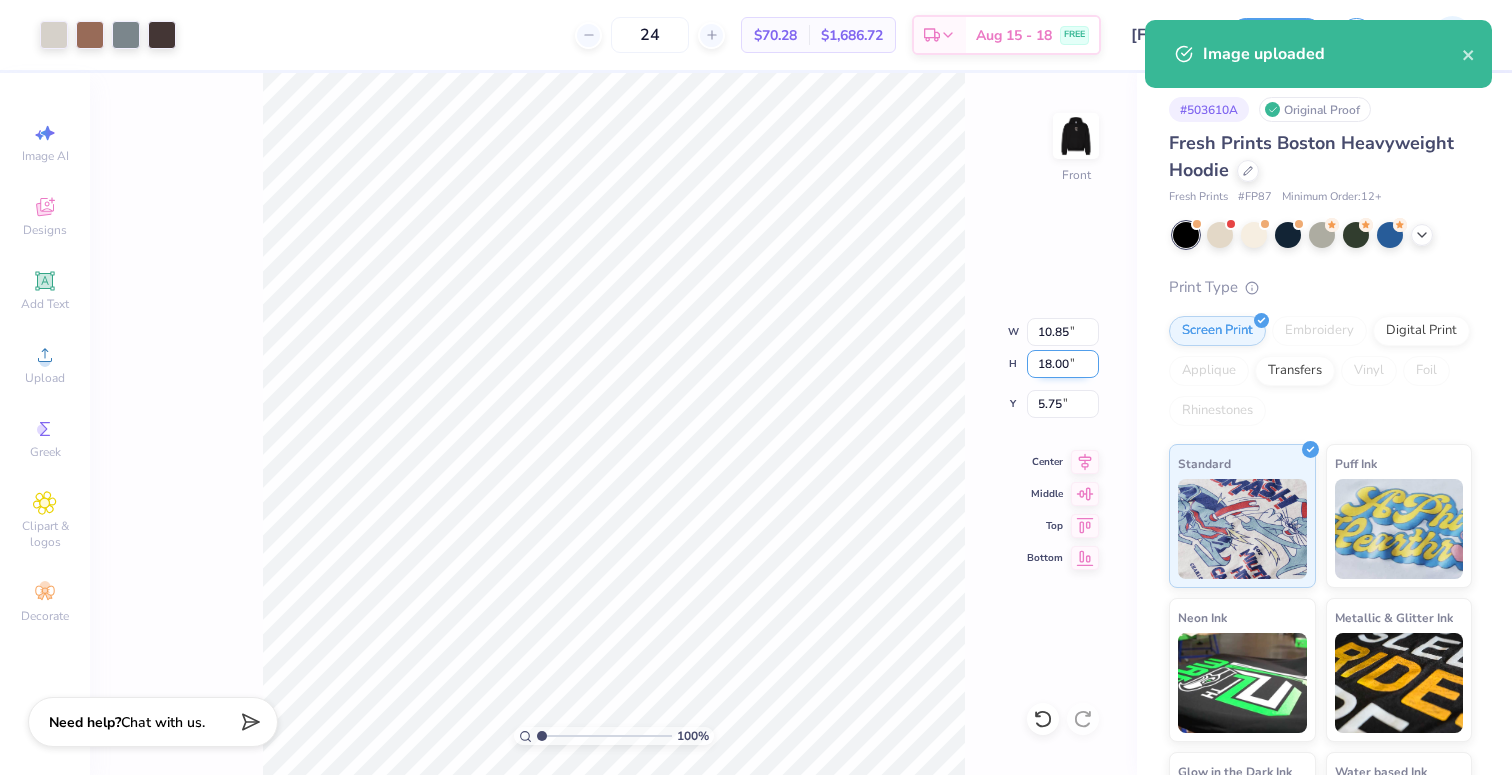 click on "18.00" at bounding box center [1063, 364] 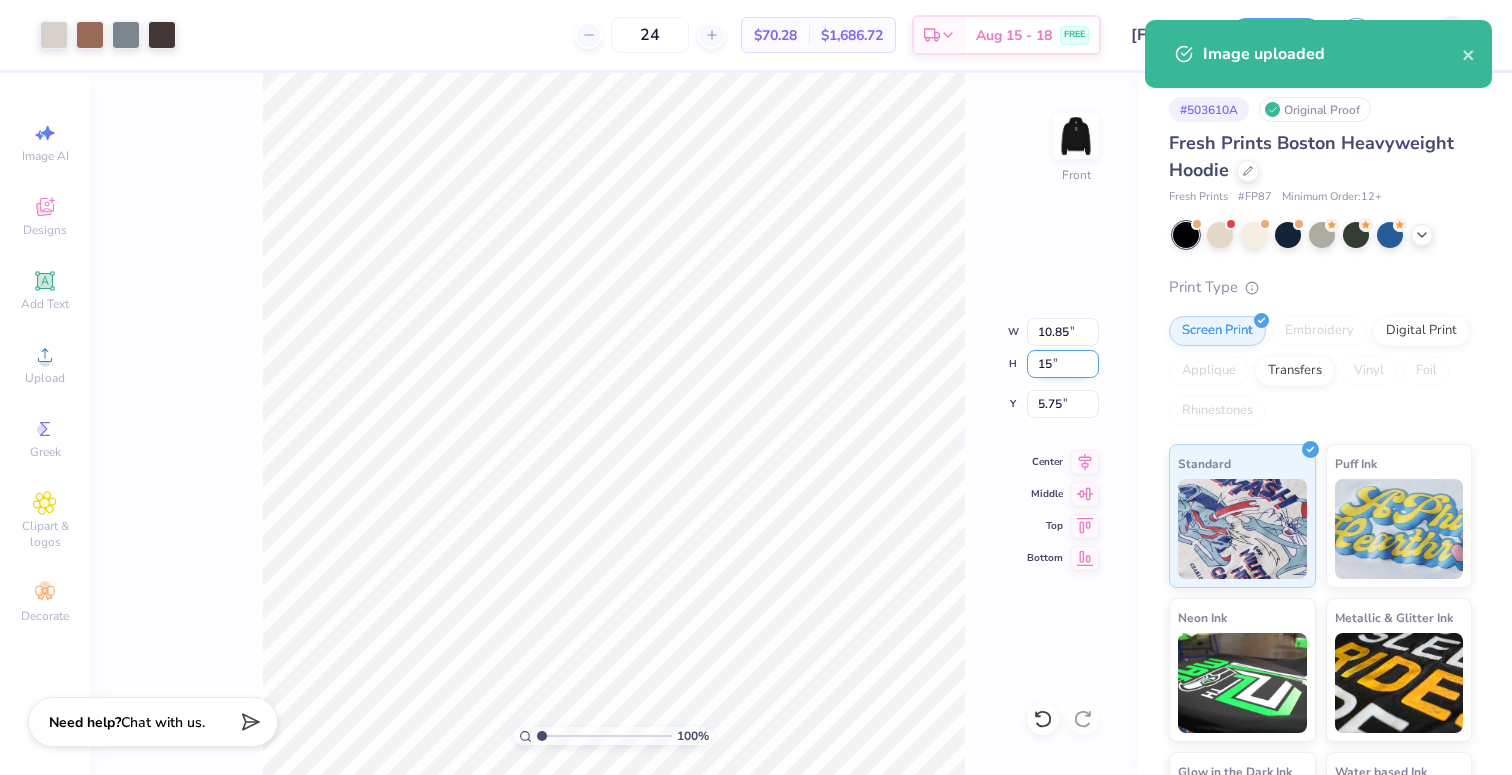 type on "15" 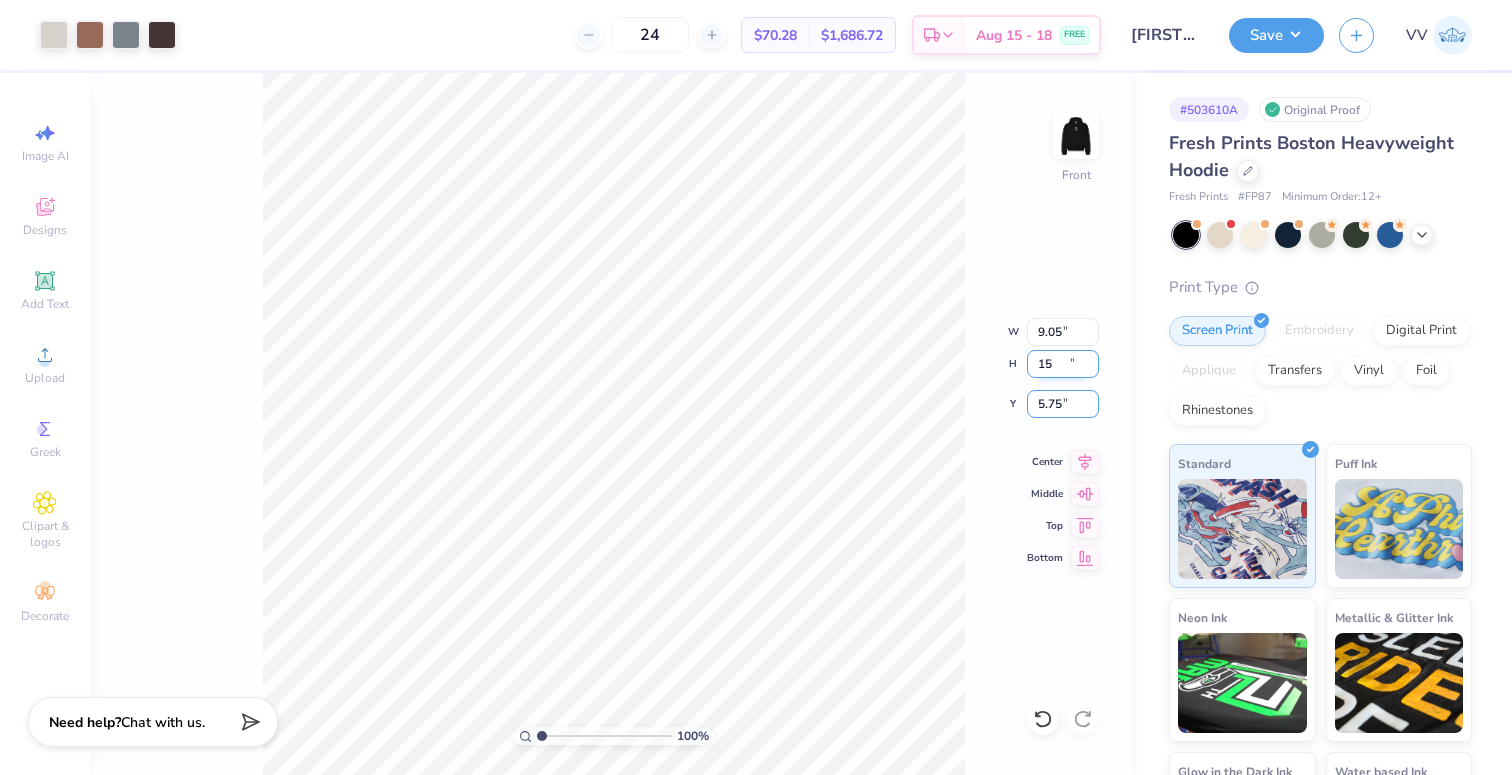 type on "9.05" 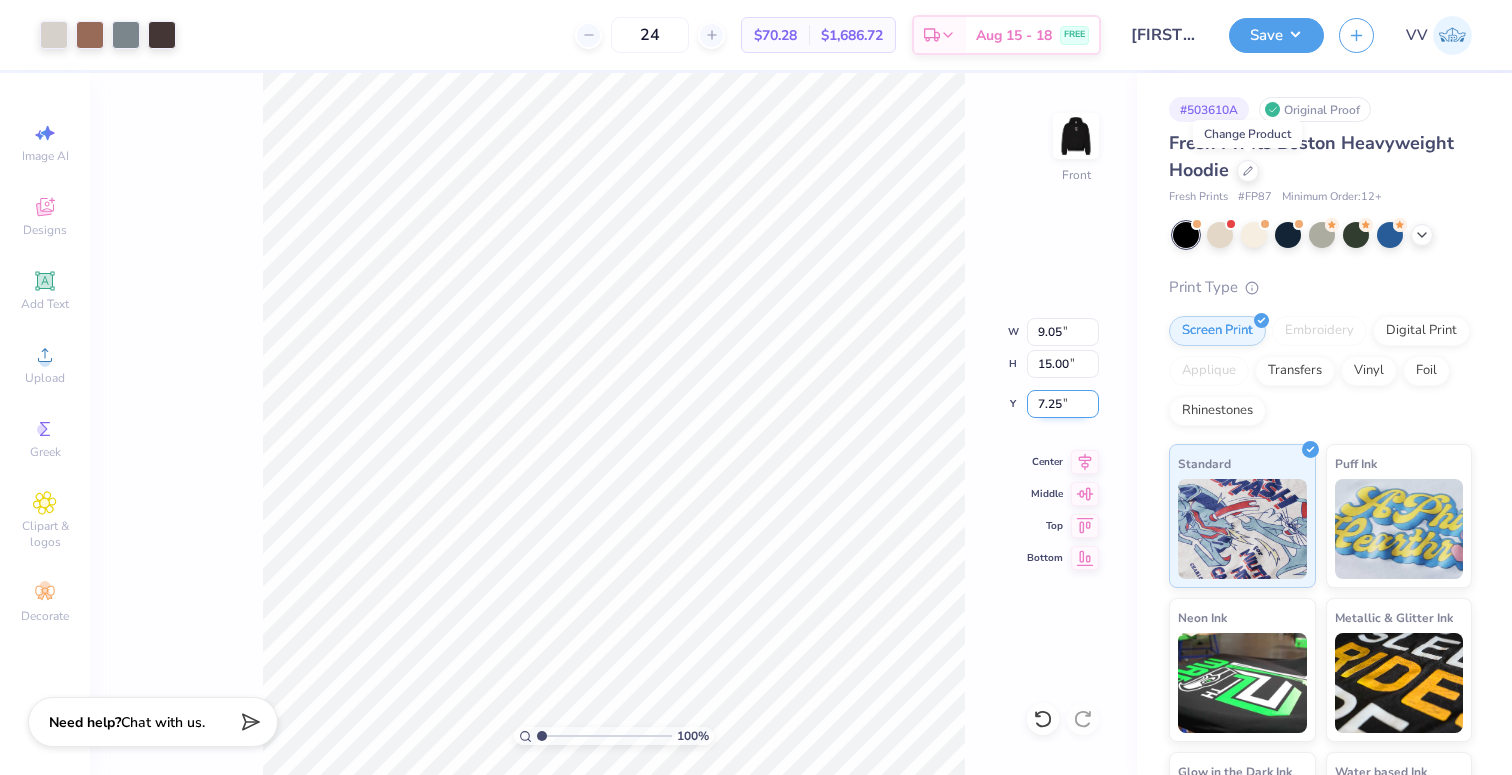 click on "7.25" at bounding box center (1063, 404) 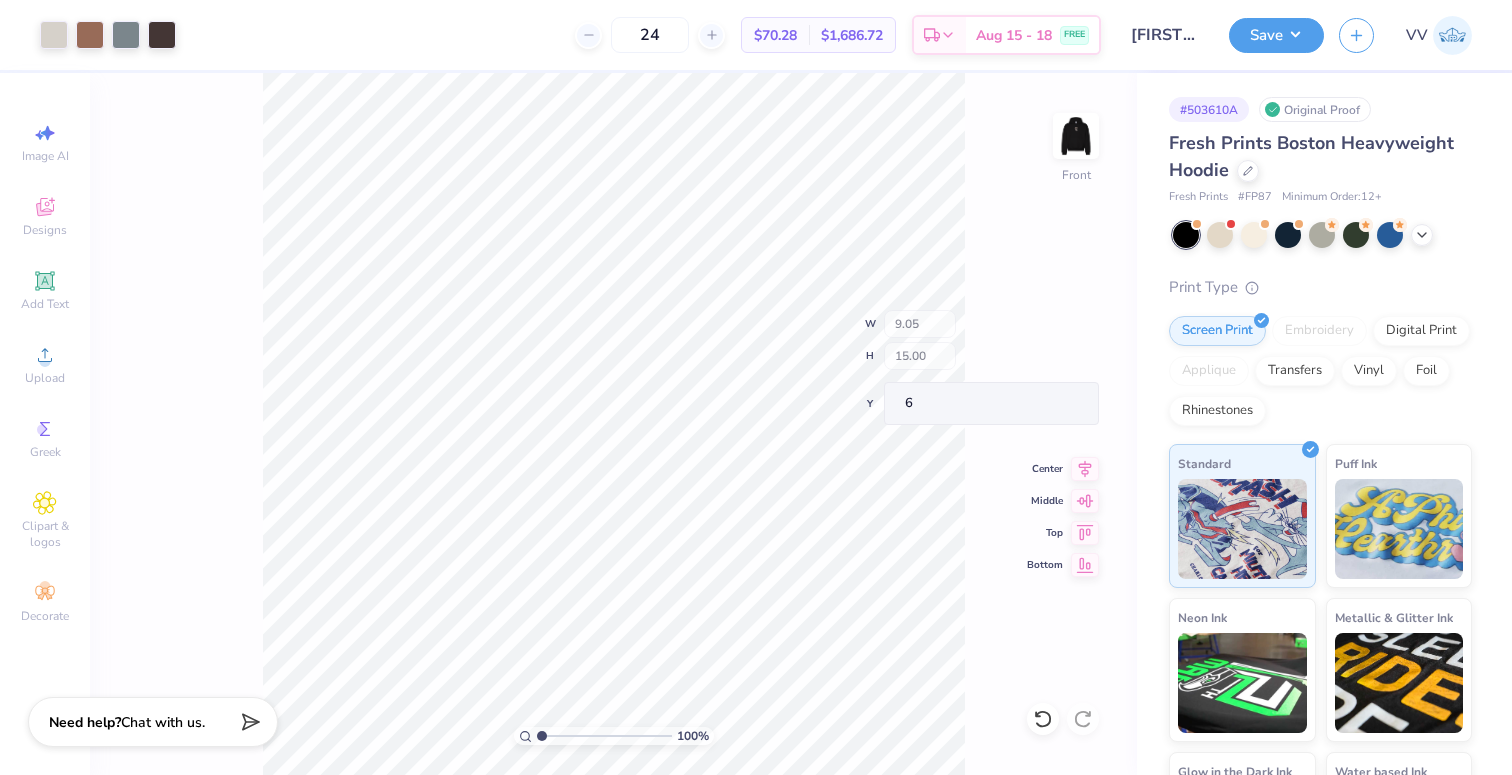 type on "6.00" 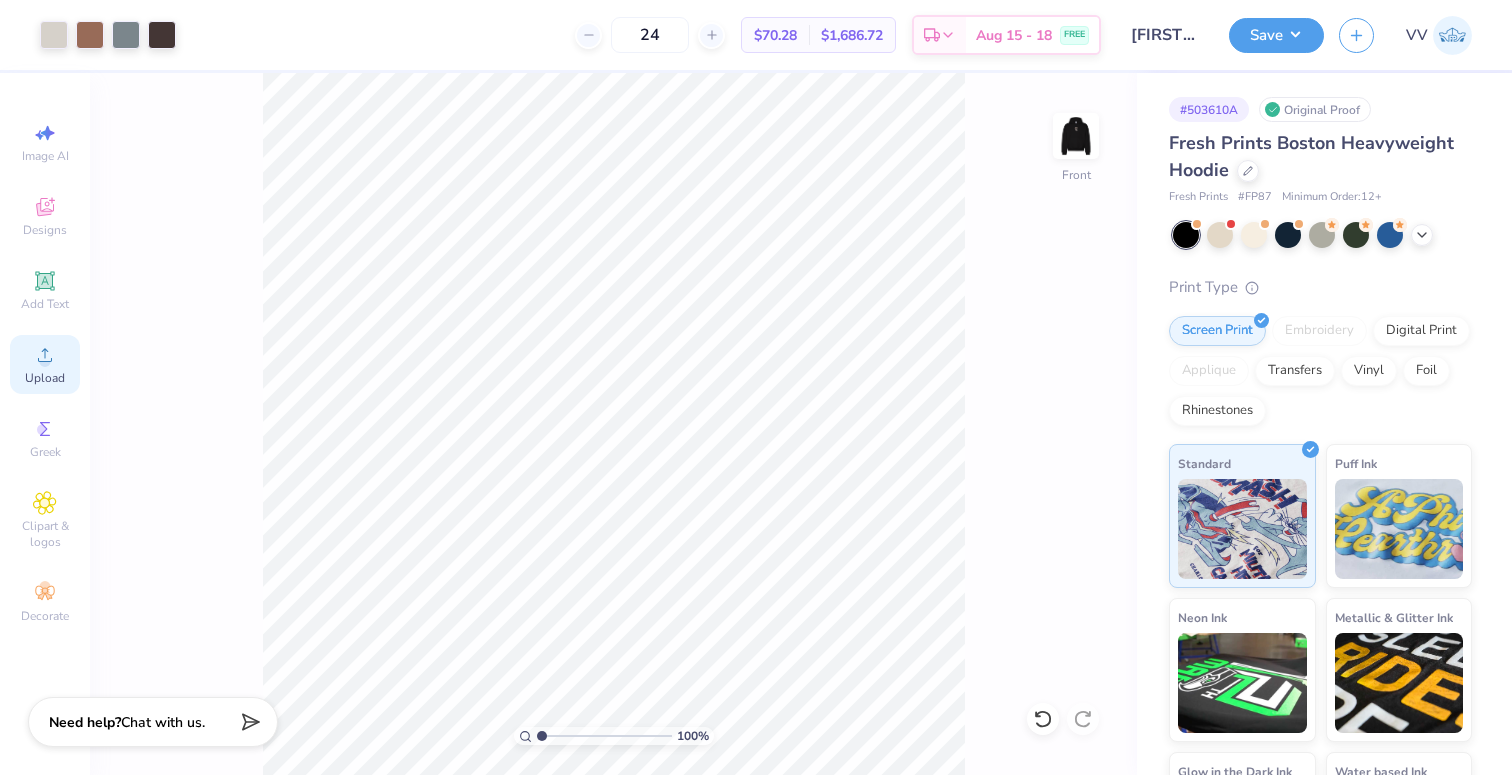 click on "Upload" at bounding box center (45, 364) 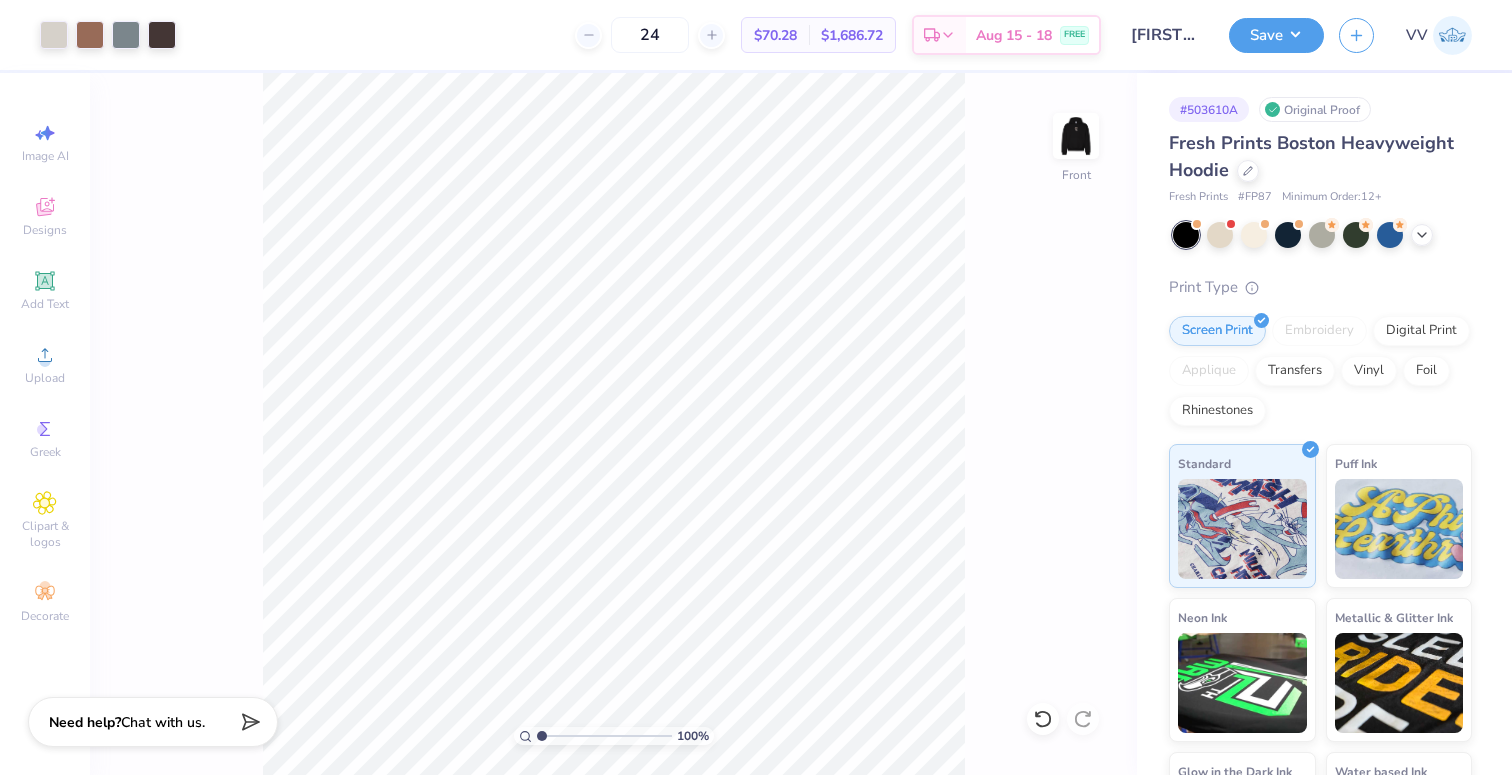 drag, startPoint x: 47, startPoint y: 292, endPoint x: 201, endPoint y: 449, distance: 219.92044 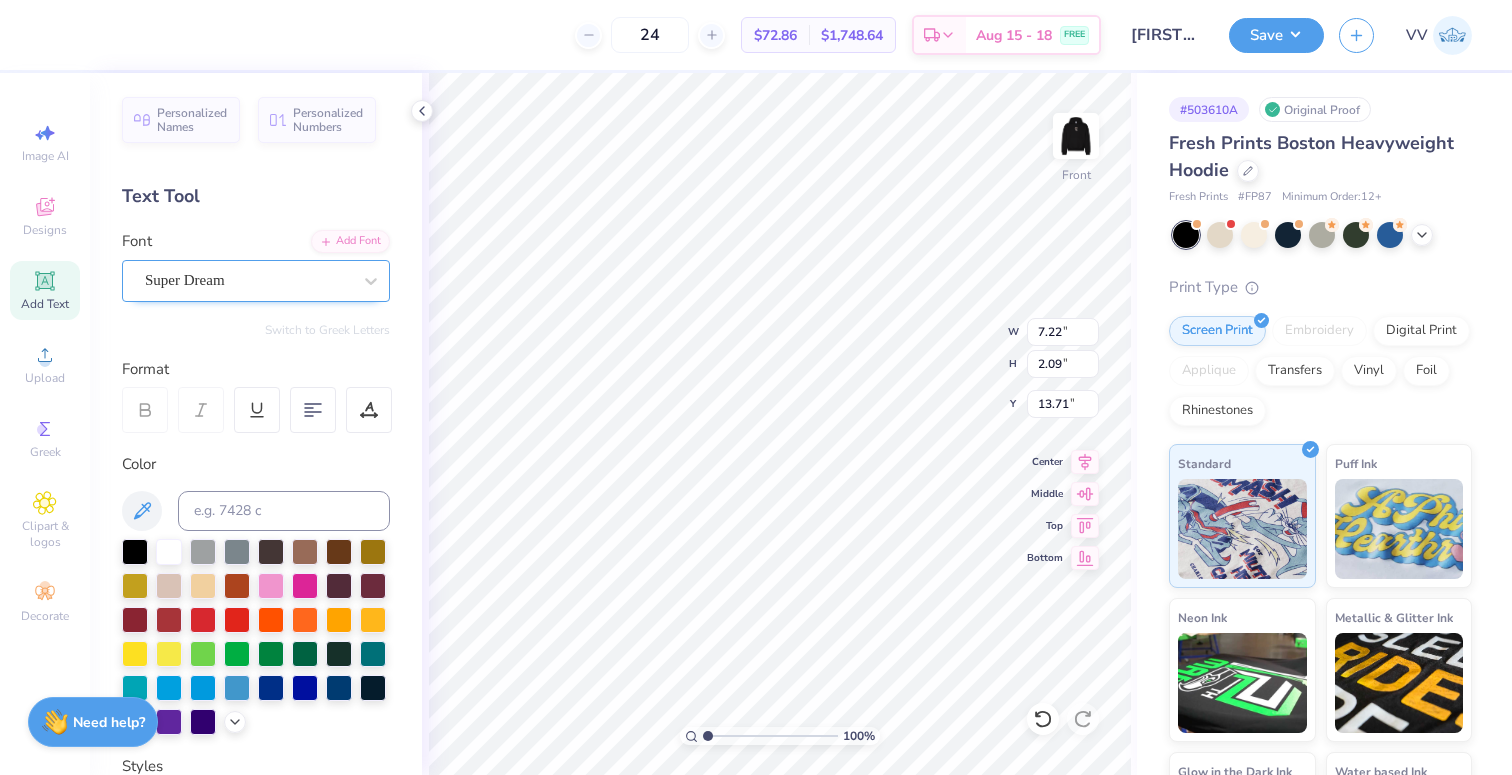 click on "Super Dream" at bounding box center [248, 280] 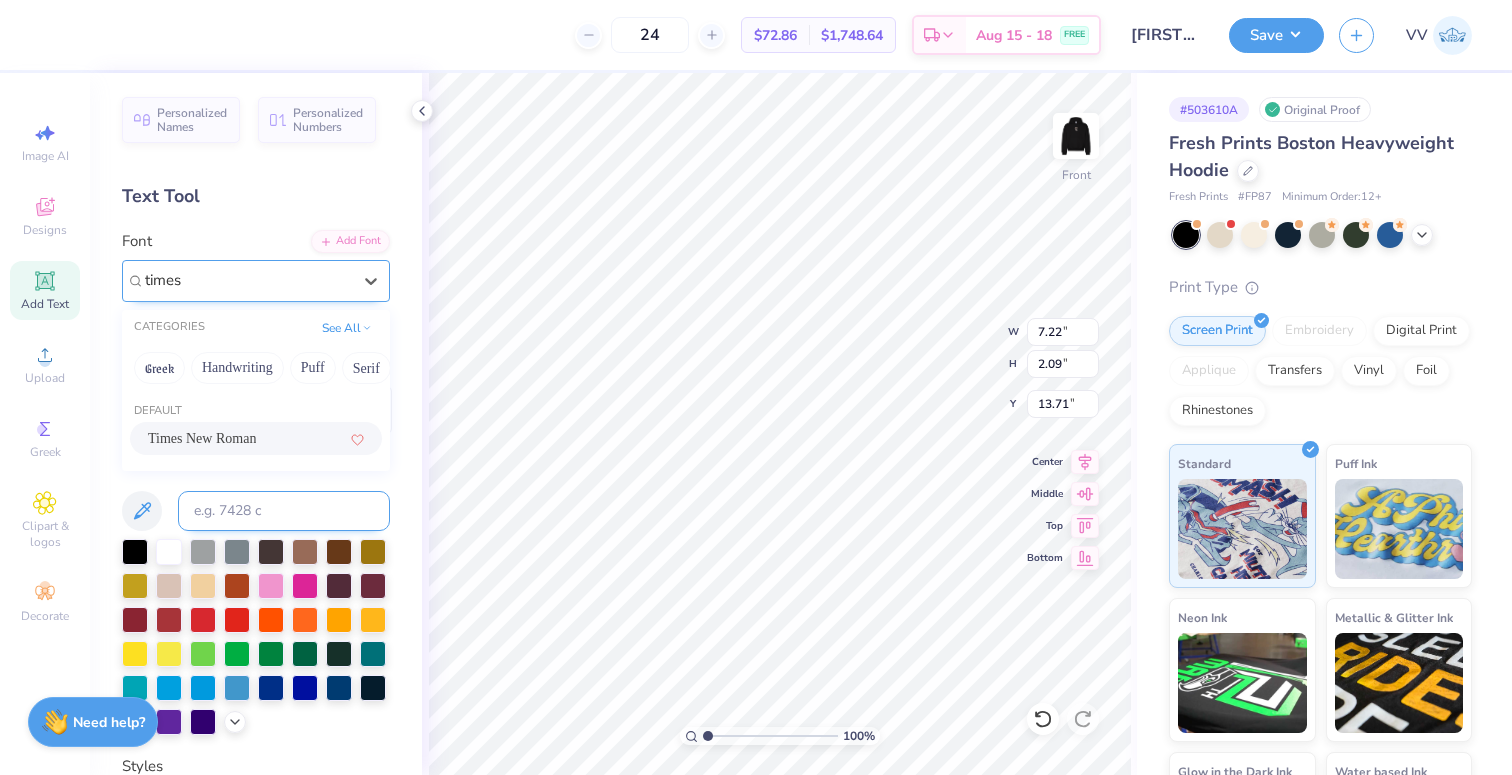 drag, startPoint x: 237, startPoint y: 444, endPoint x: 244, endPoint y: 506, distance: 62.39391 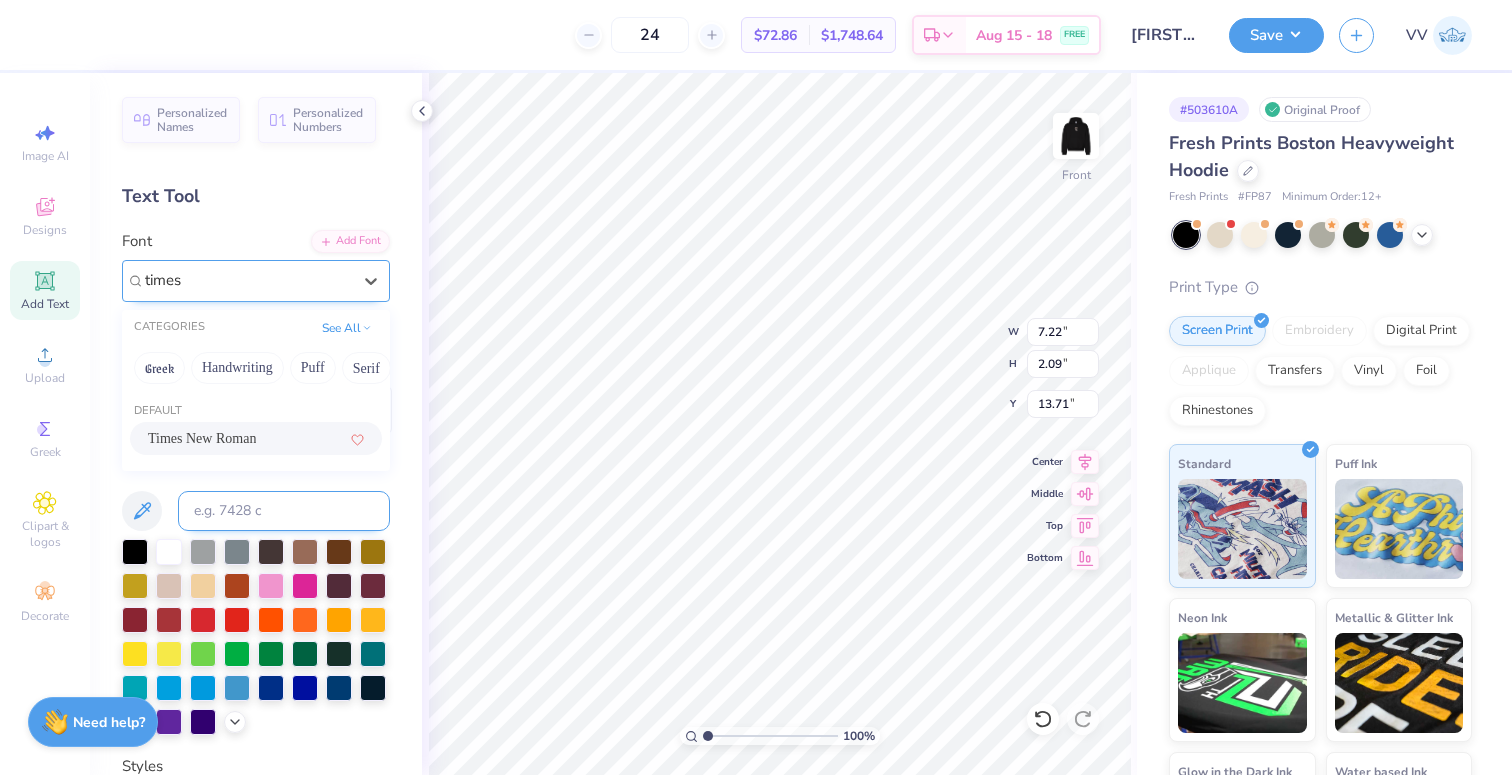 type 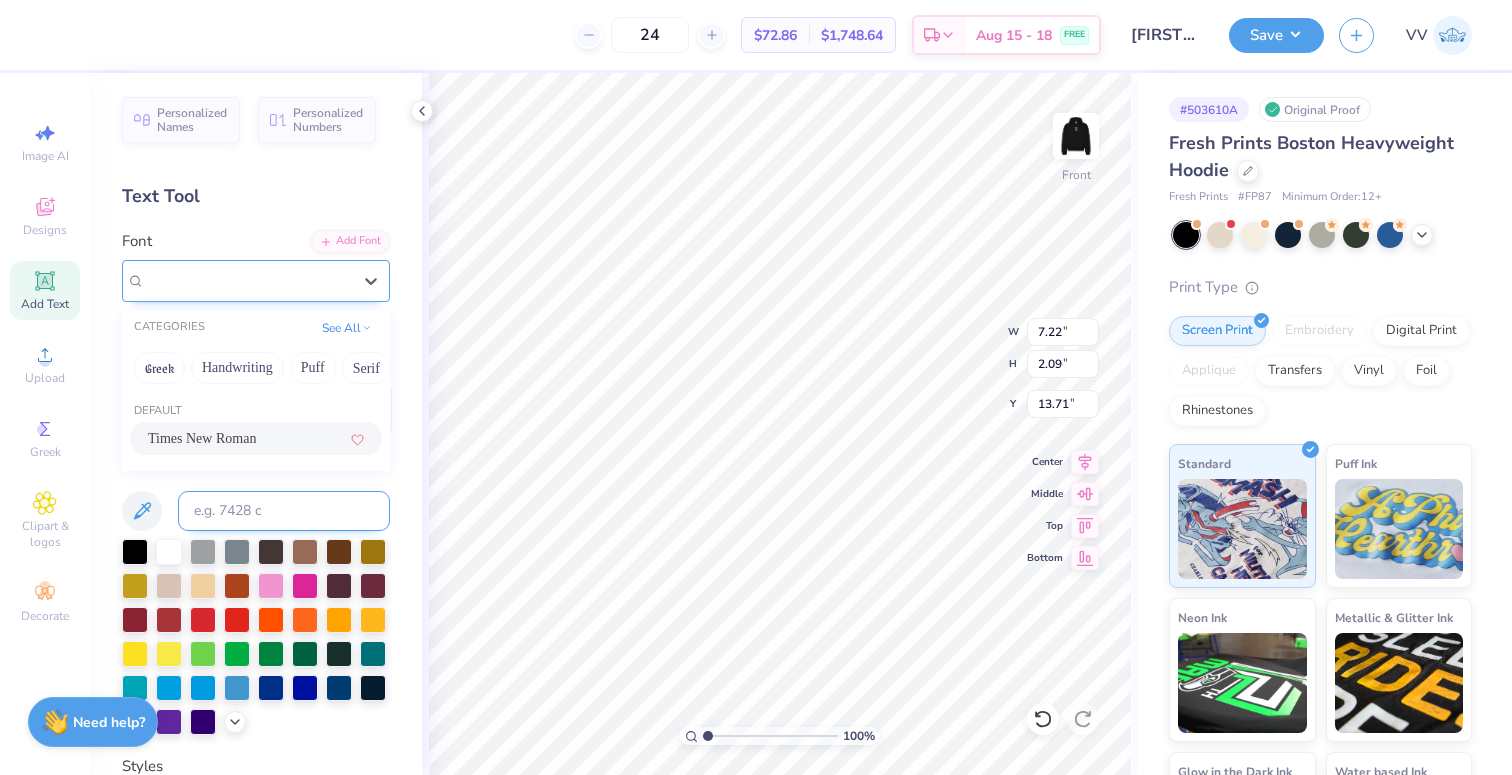 type on "7.53" 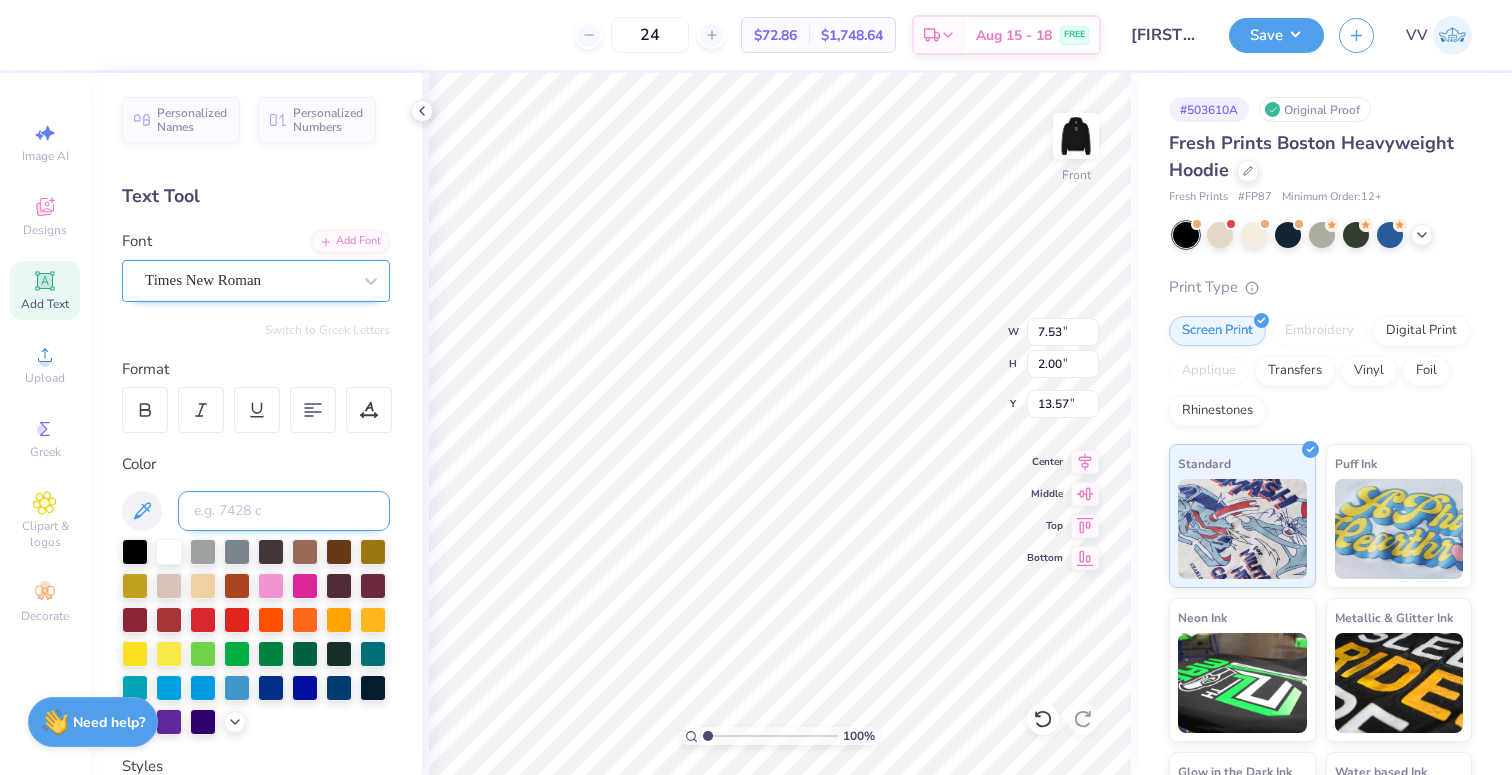 click at bounding box center [284, 511] 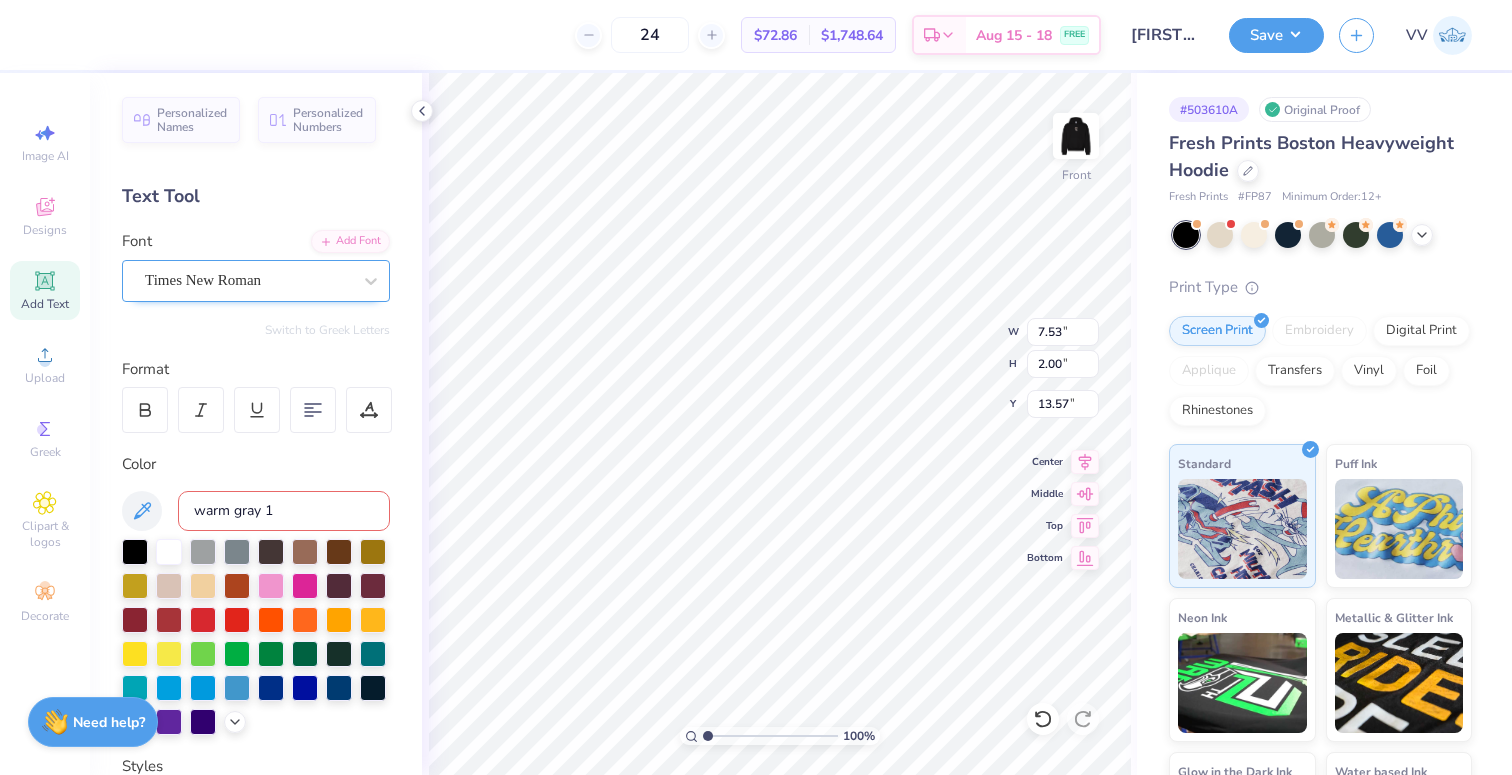 type on "warm gray 1" 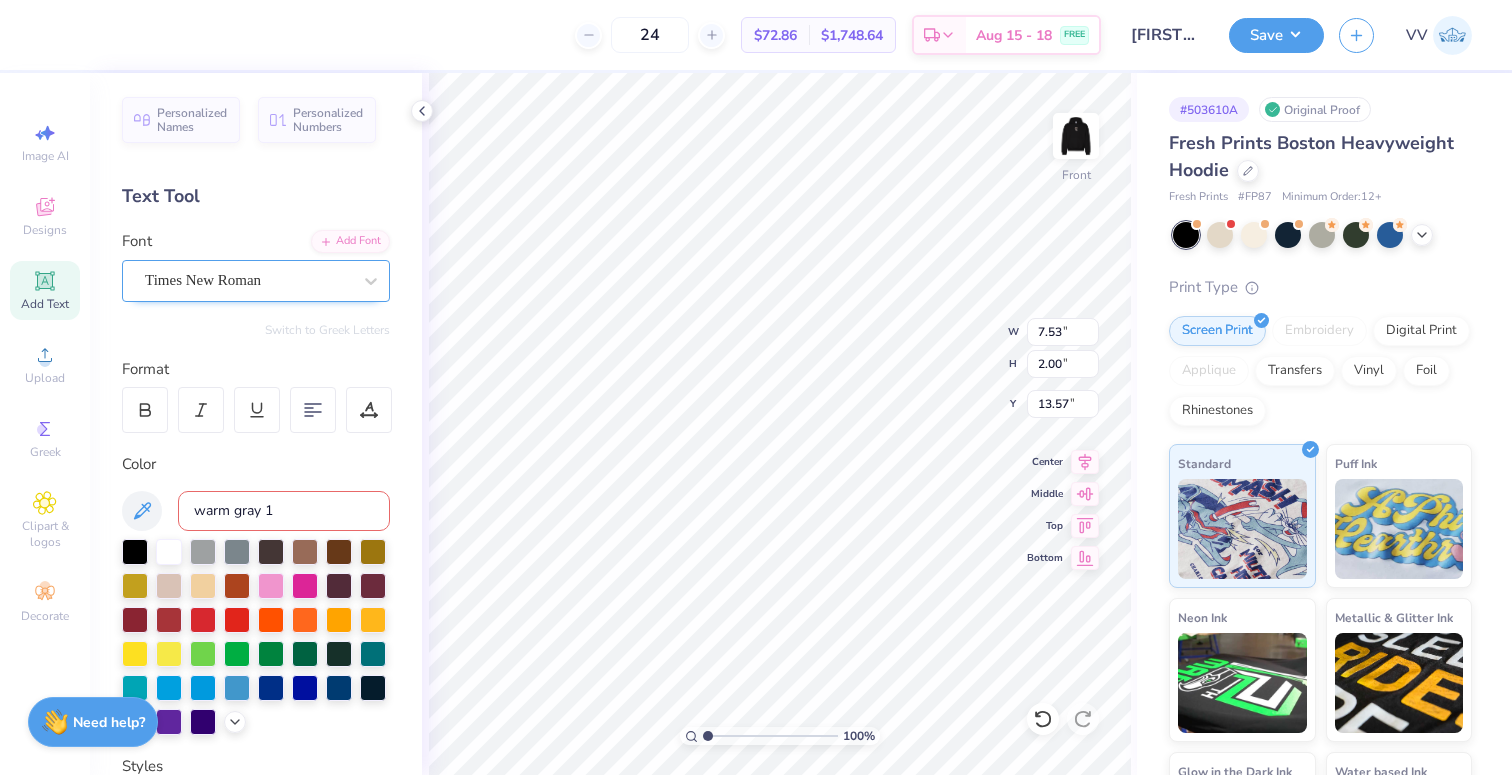 type 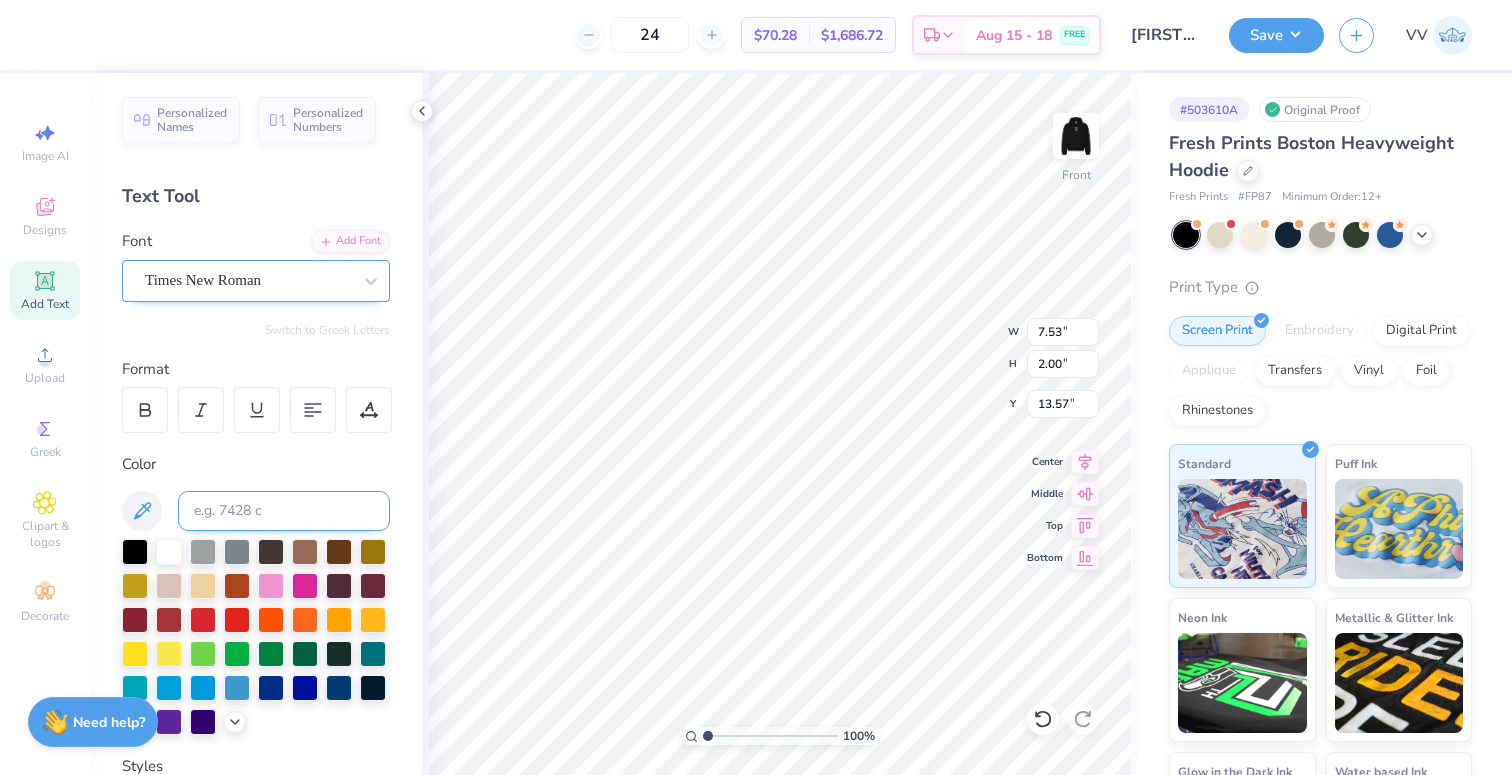 type on "20" 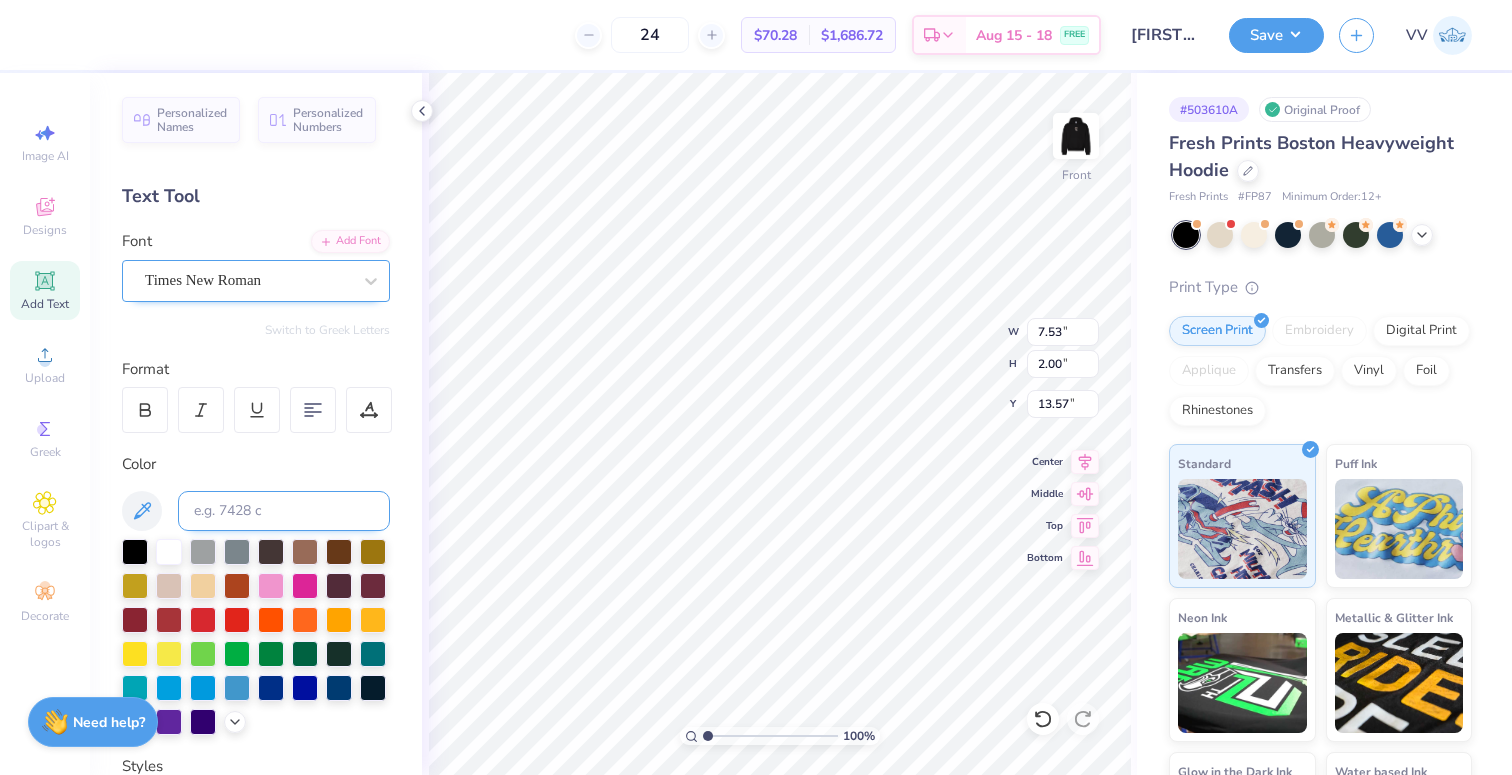 type on "2.86" 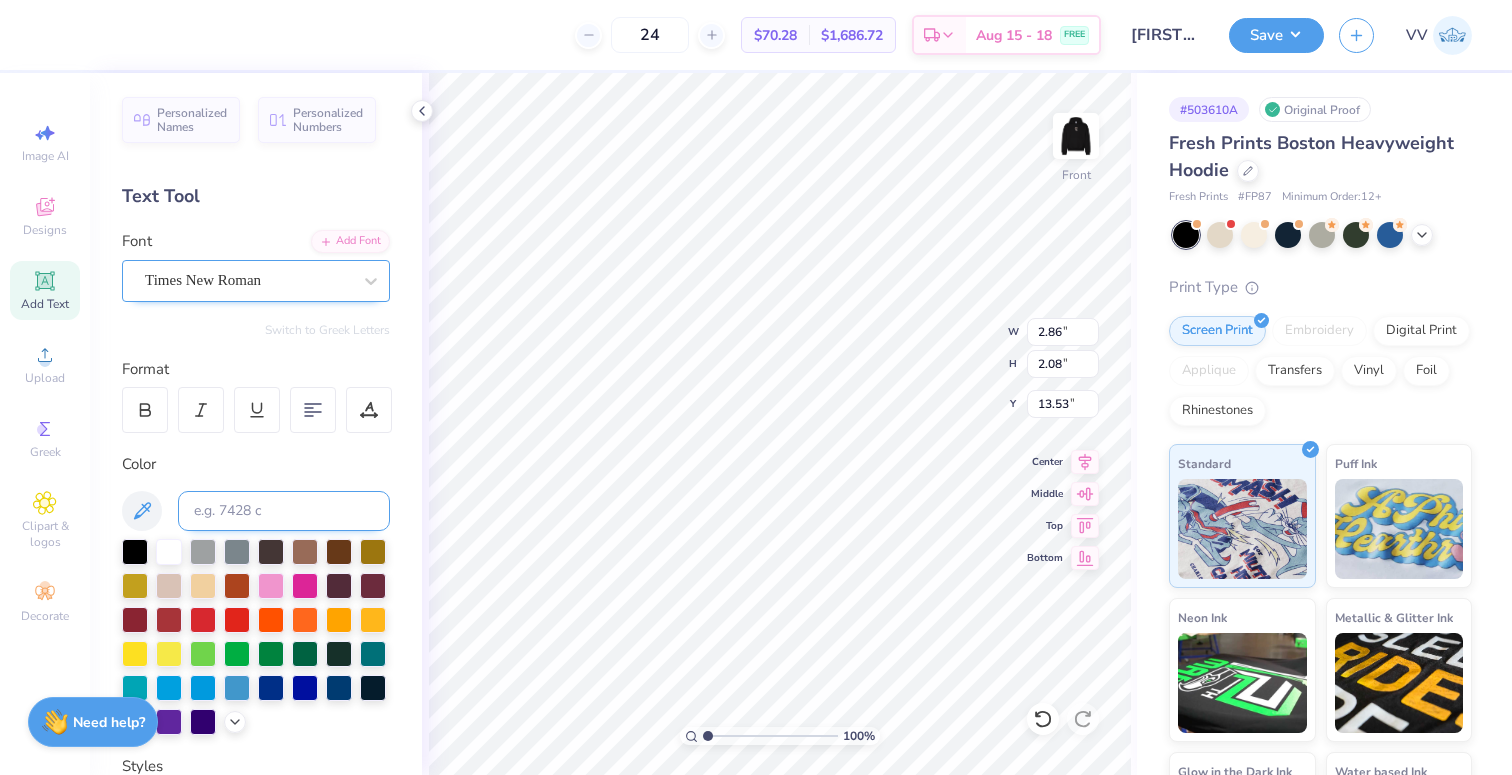type on "12.67" 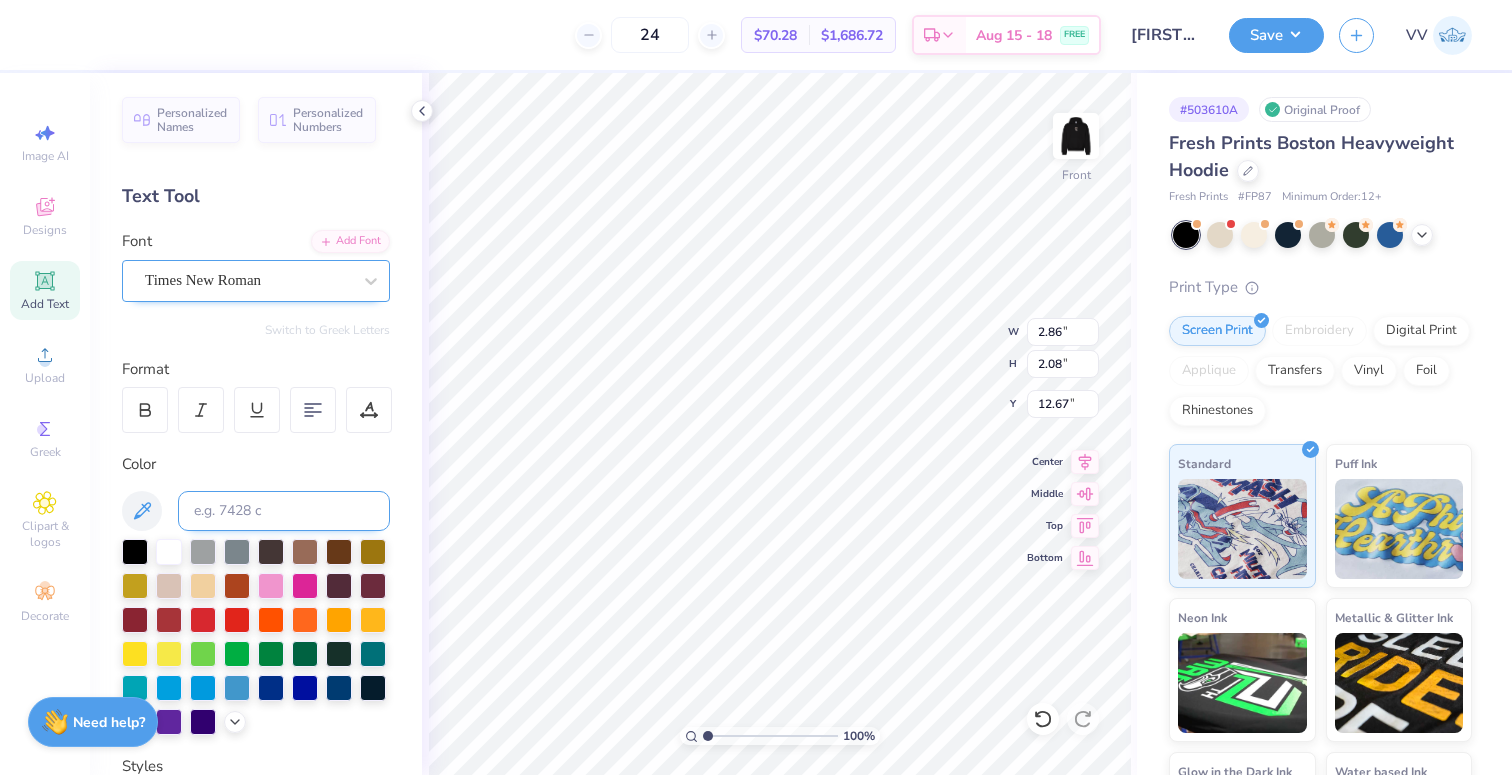type on "1.92" 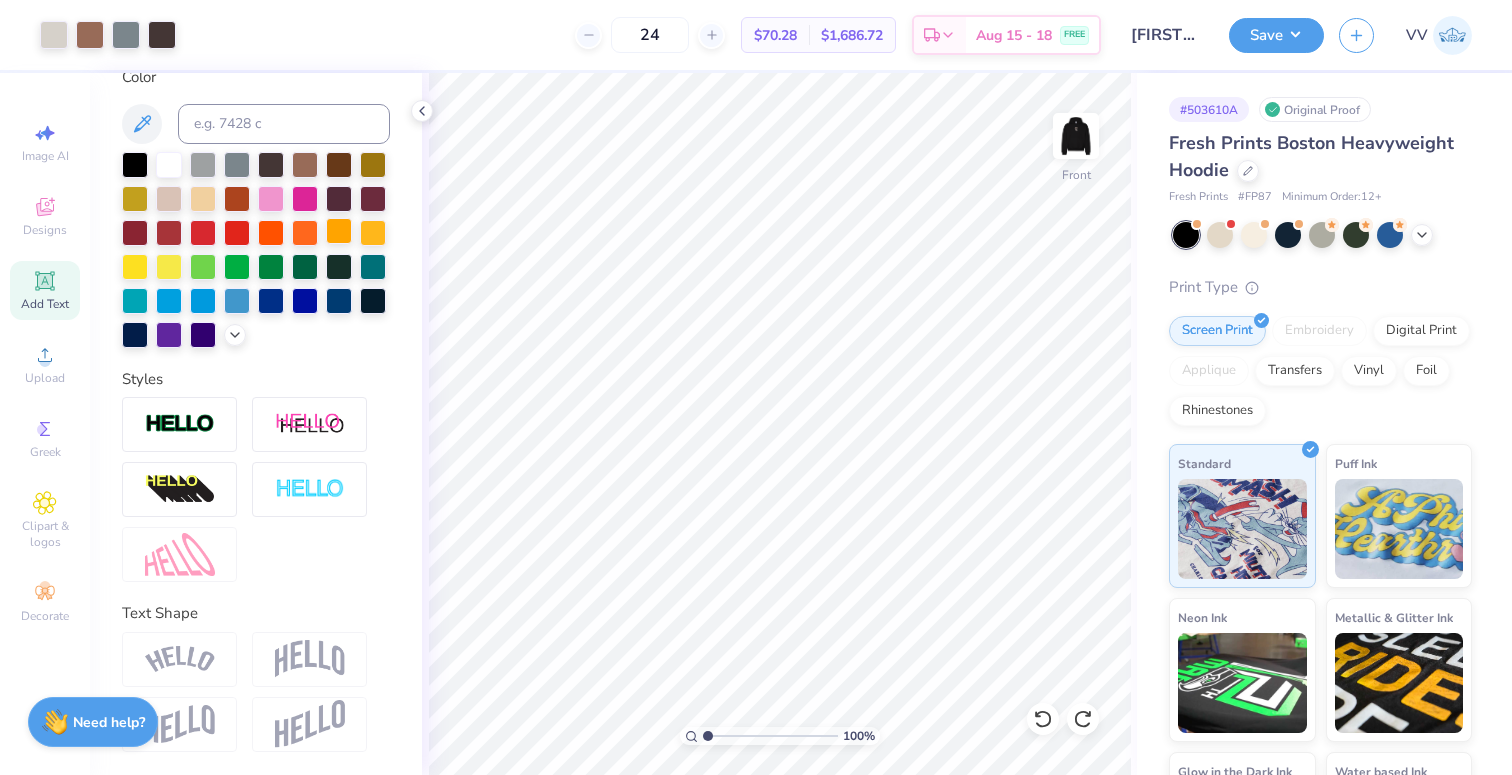 scroll, scrollTop: 0, scrollLeft: 0, axis: both 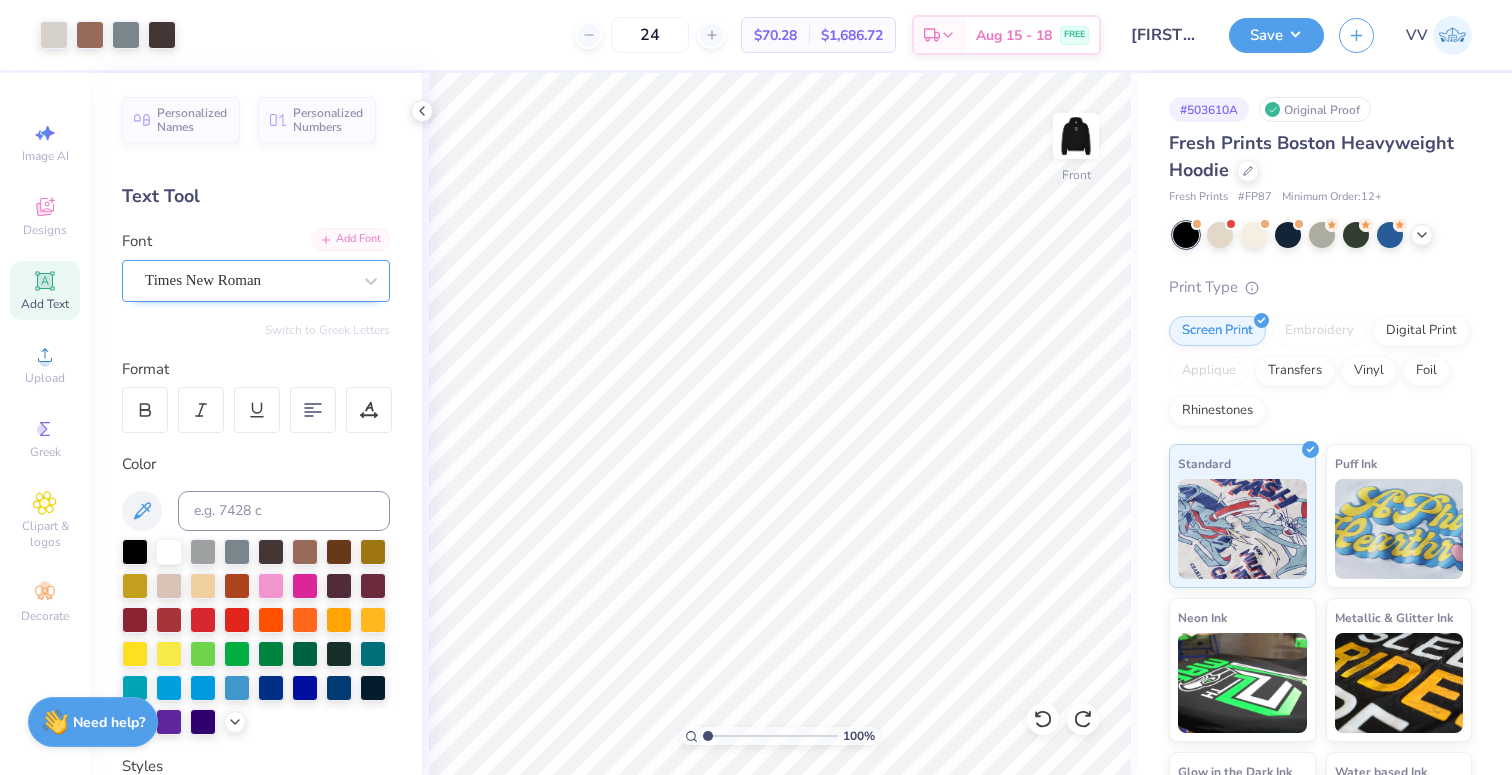 click on "Add Font" at bounding box center [350, 239] 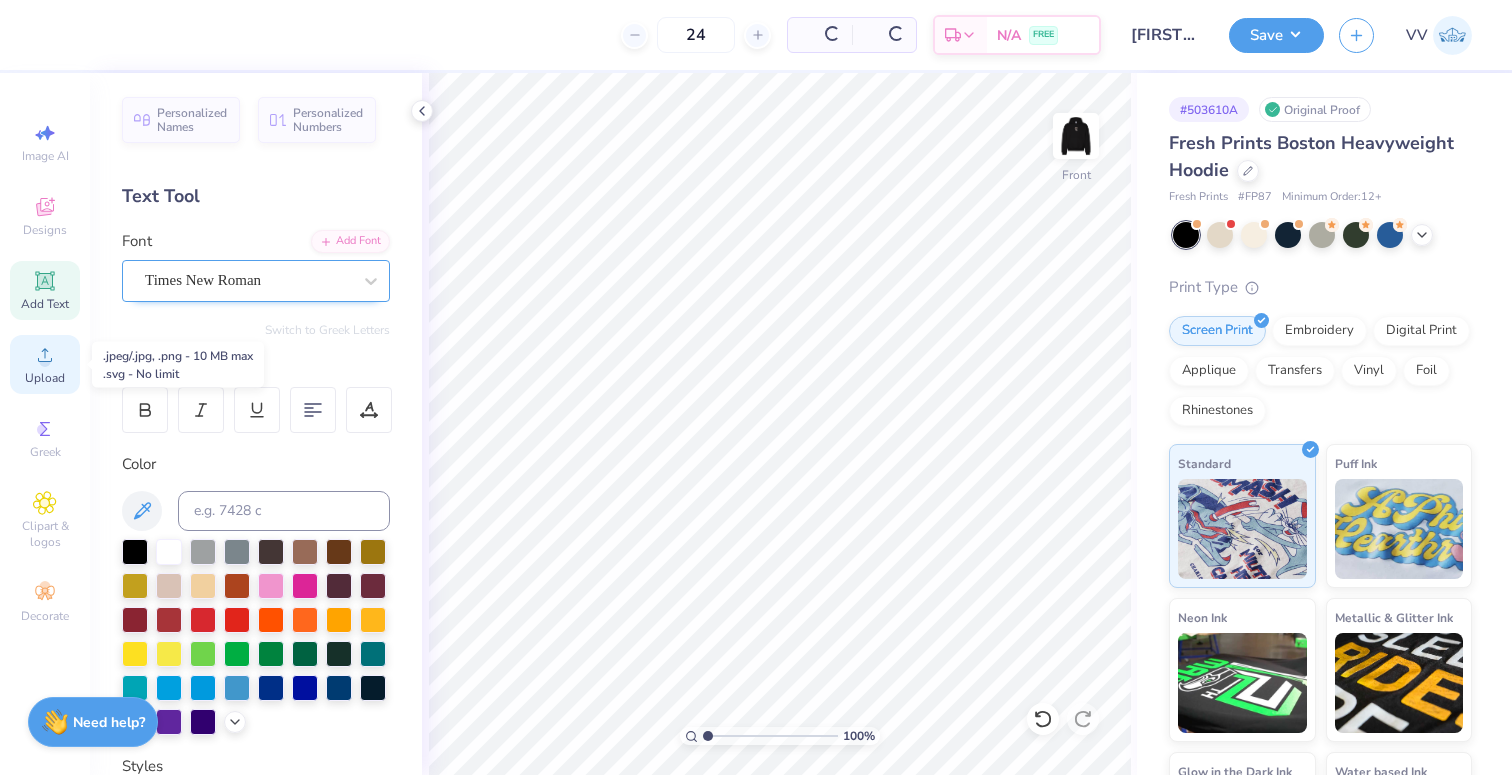 click 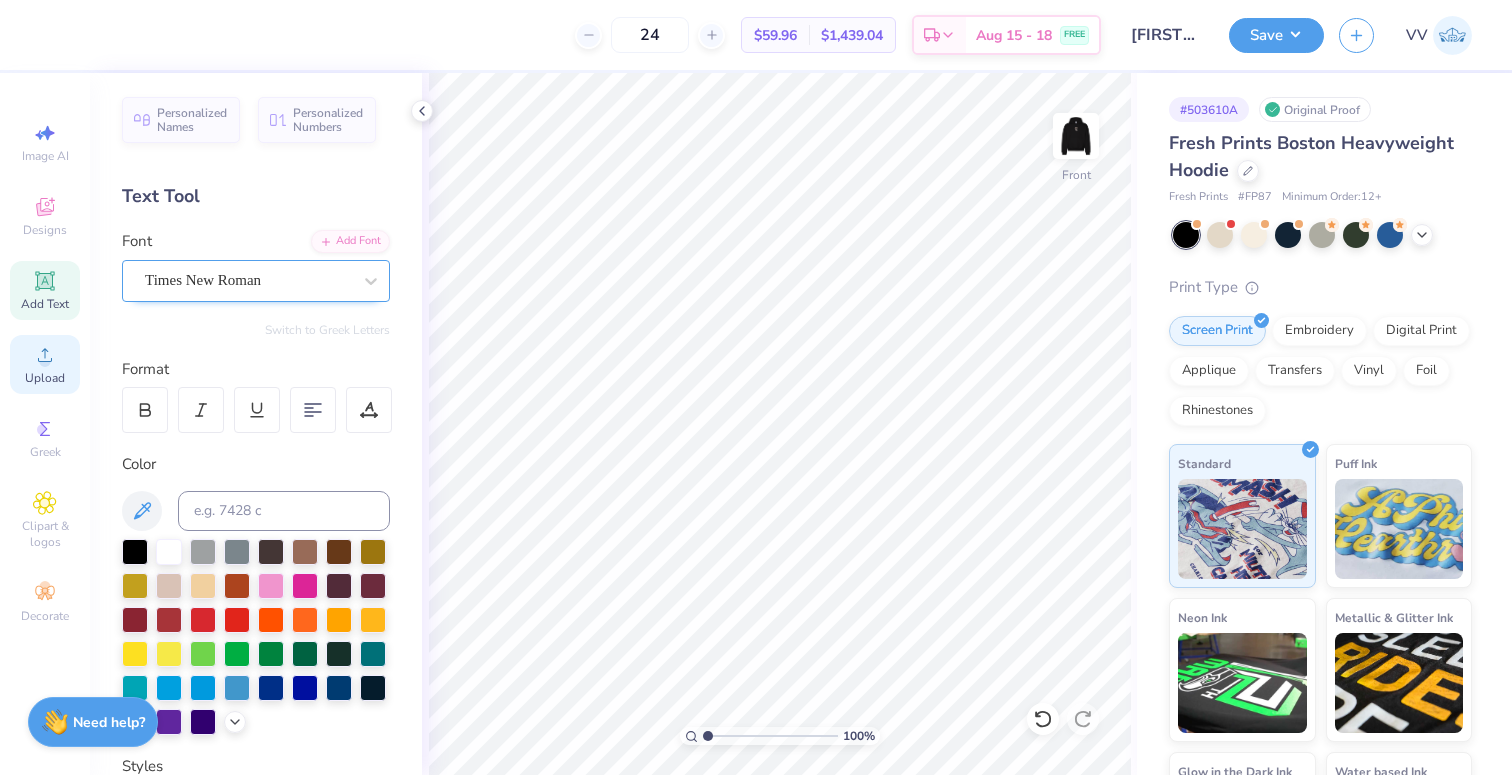 click 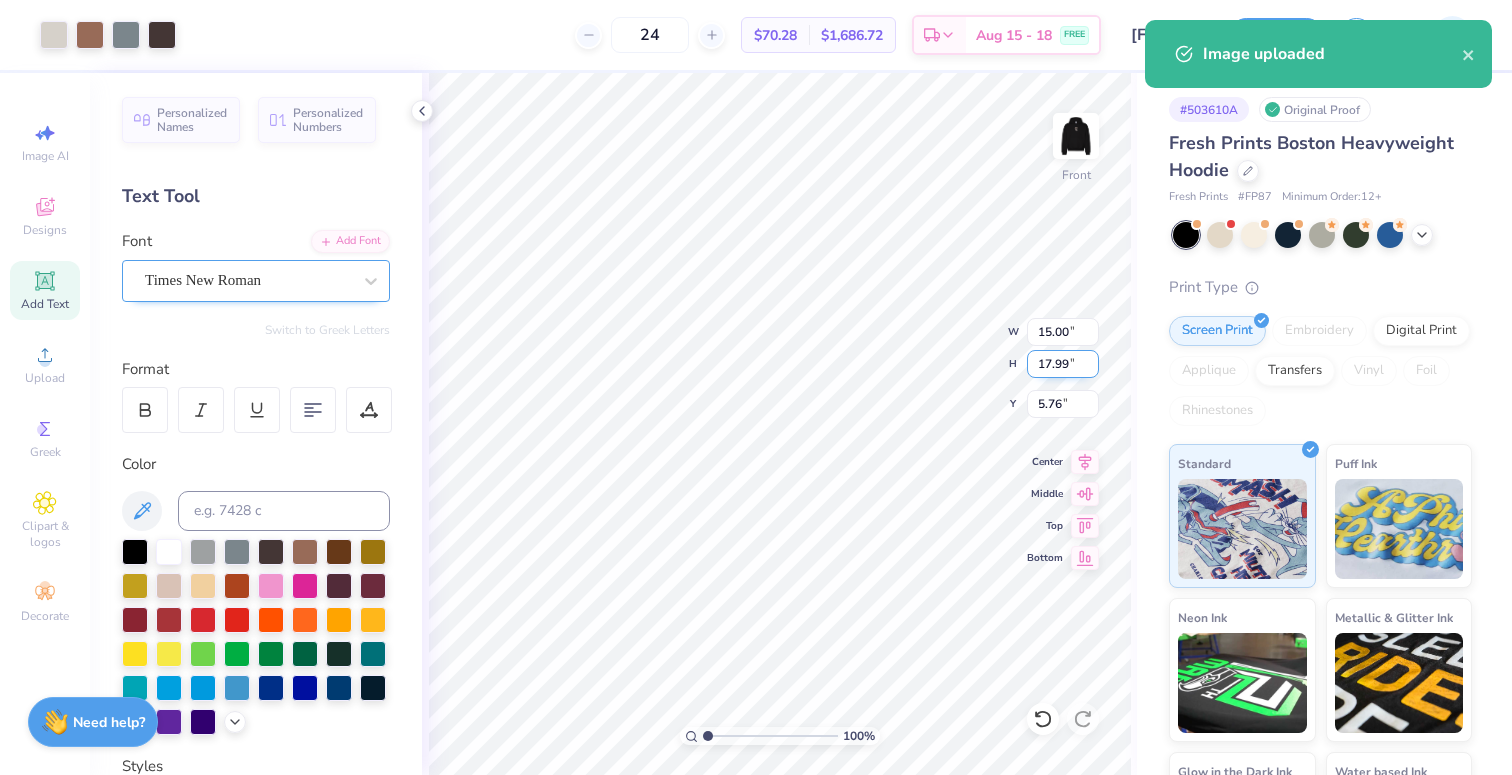 click on "17.99" at bounding box center (1063, 364) 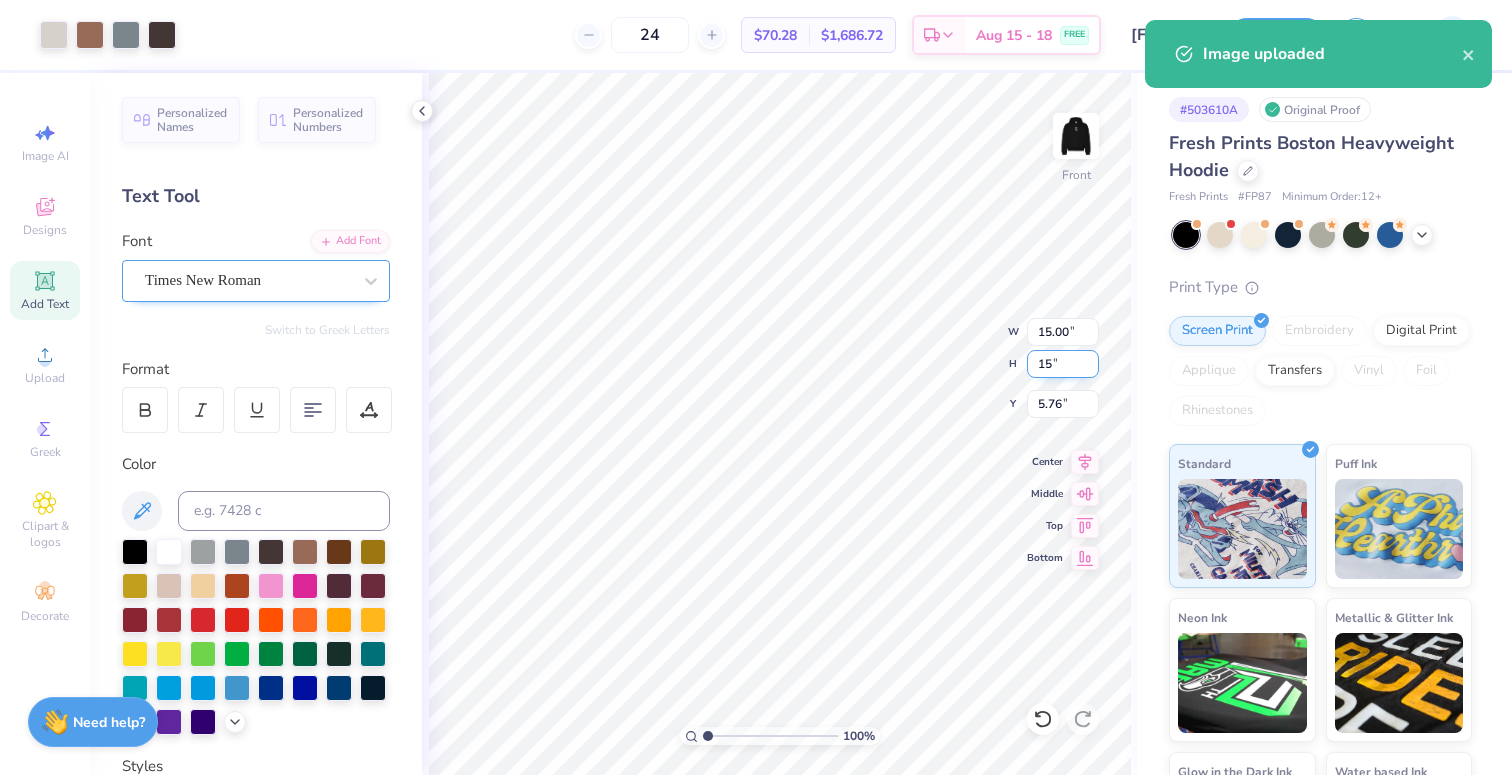 type on "15" 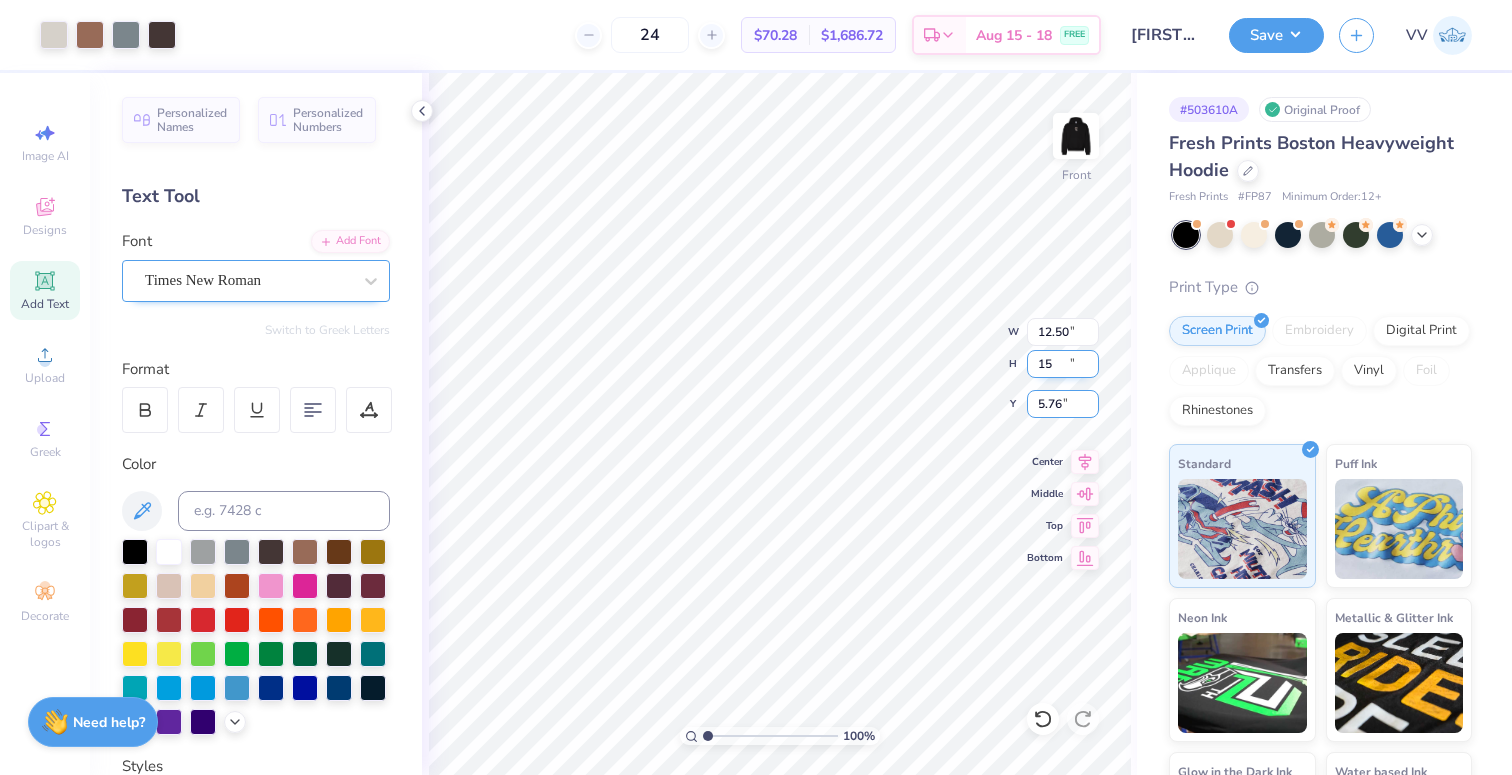 type on "12.50" 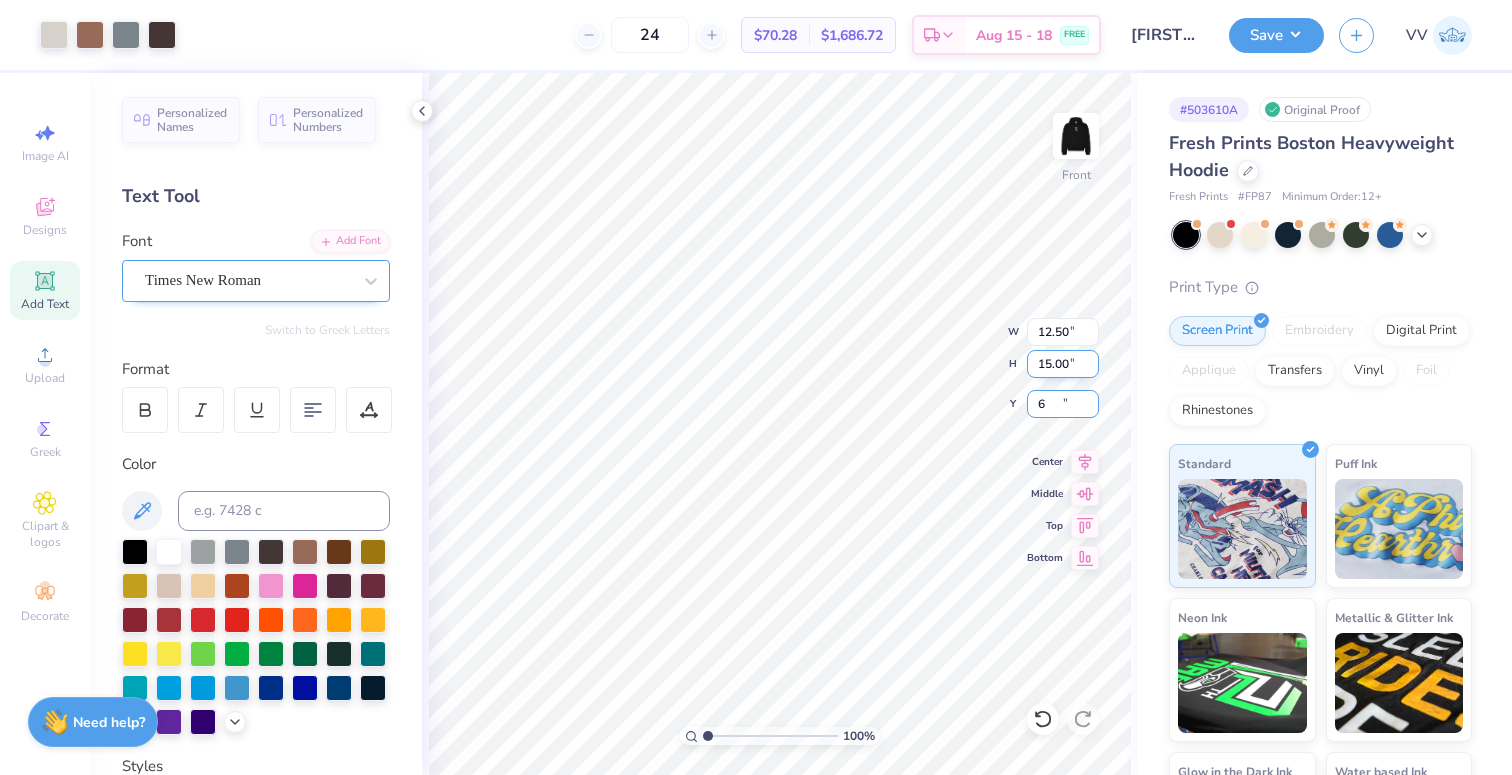 type on "6.00" 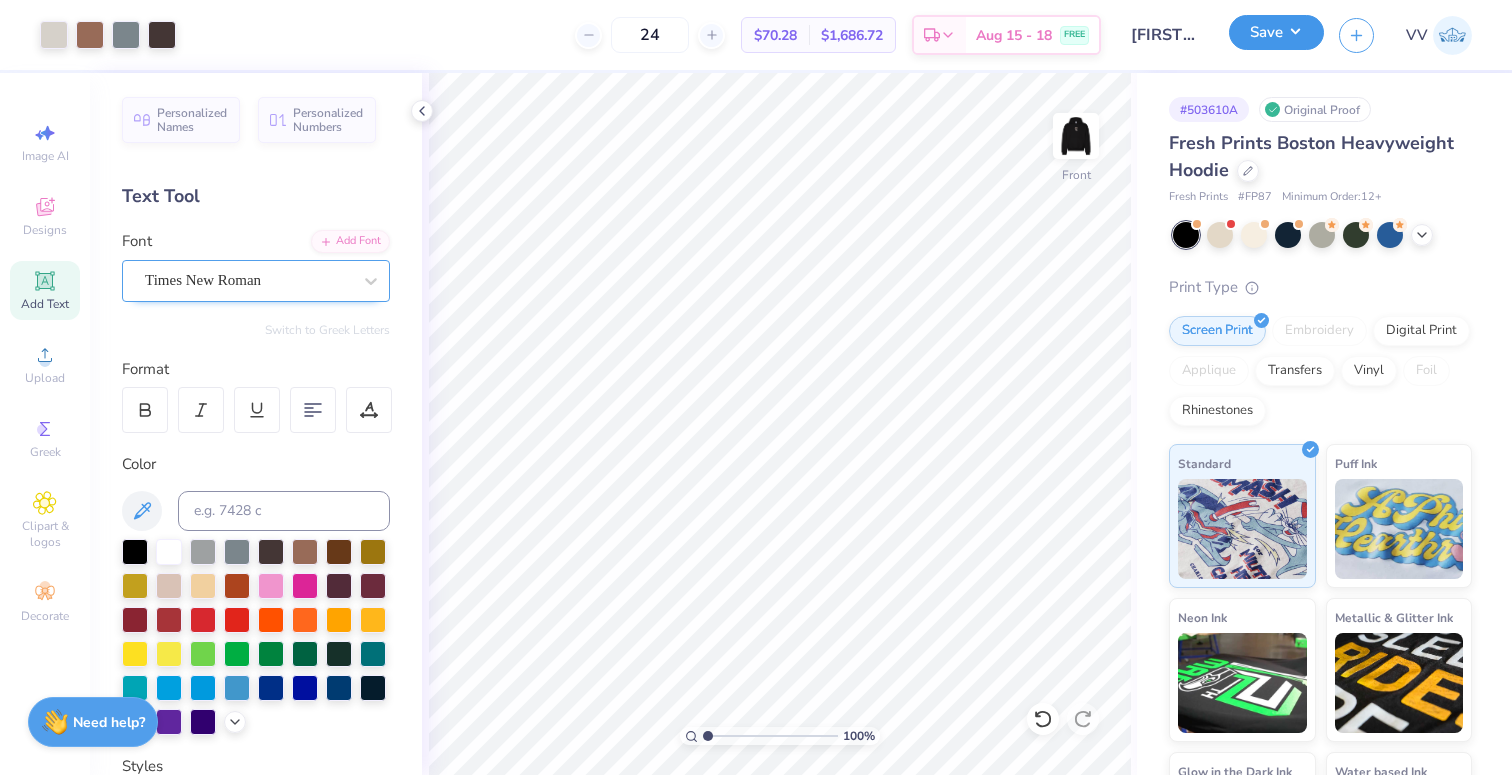 drag, startPoint x: 1267, startPoint y: 32, endPoint x: 1270, endPoint y: 46, distance: 14.3178215 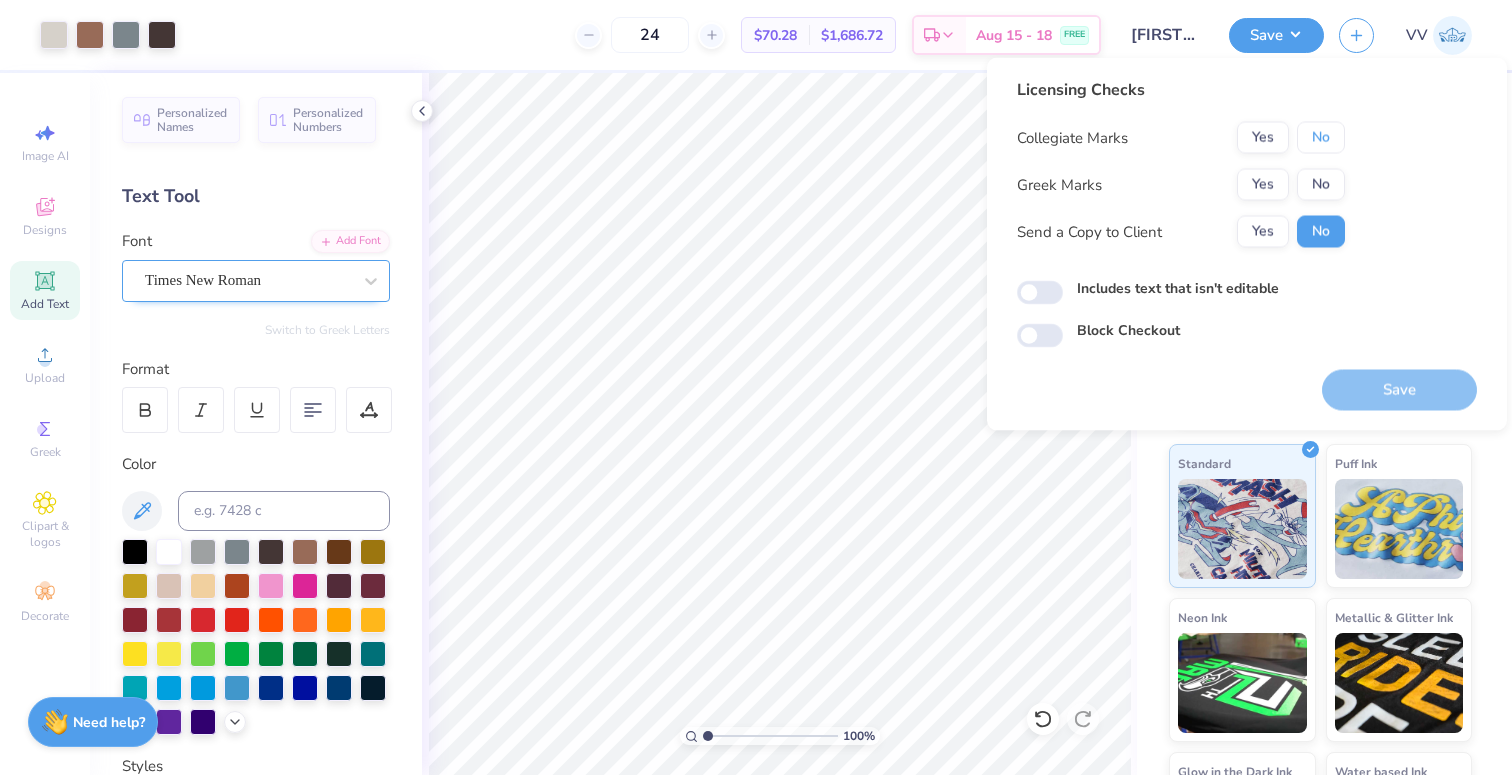 drag, startPoint x: 1312, startPoint y: 128, endPoint x: 1276, endPoint y: 166, distance: 52.34501 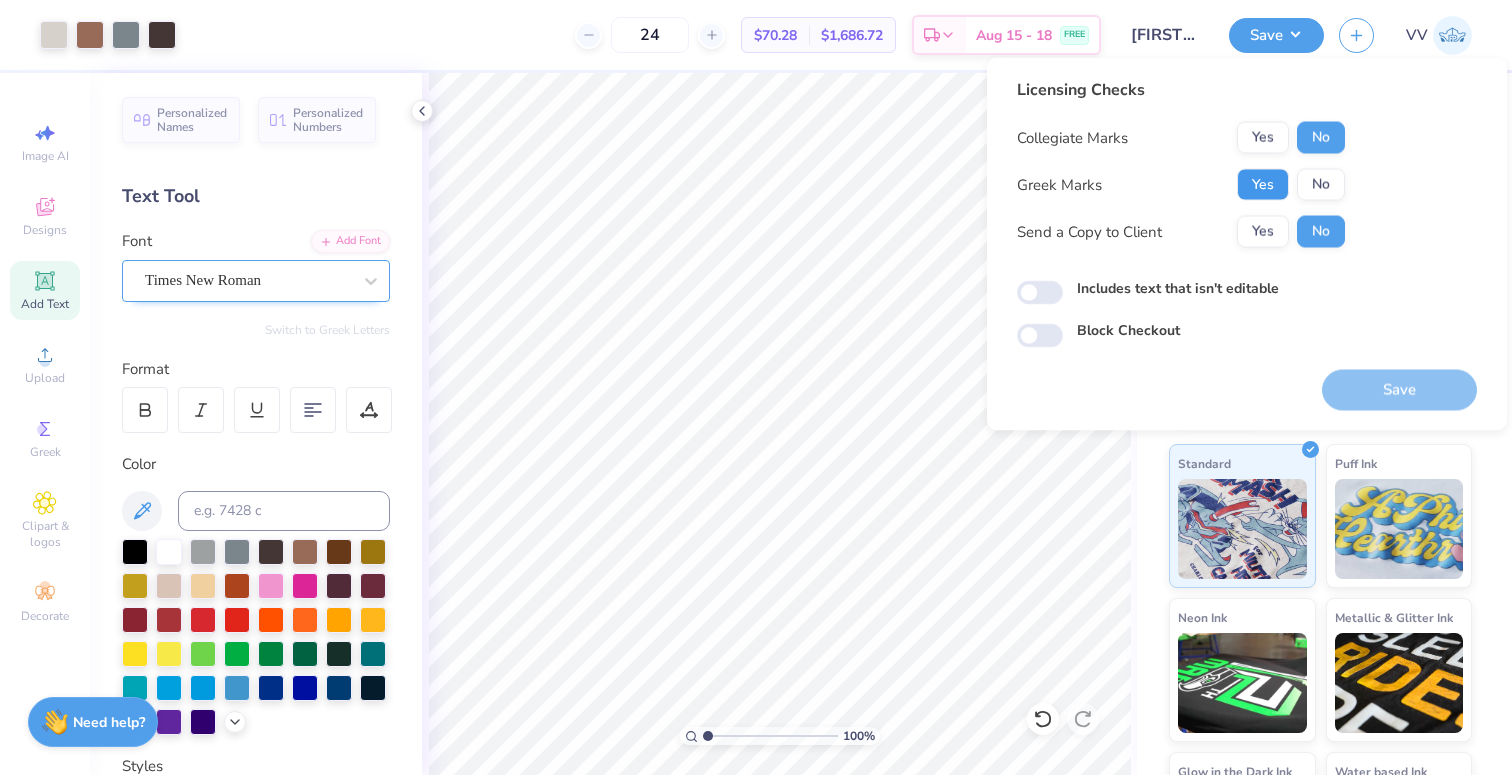click on "Yes" at bounding box center (1263, 185) 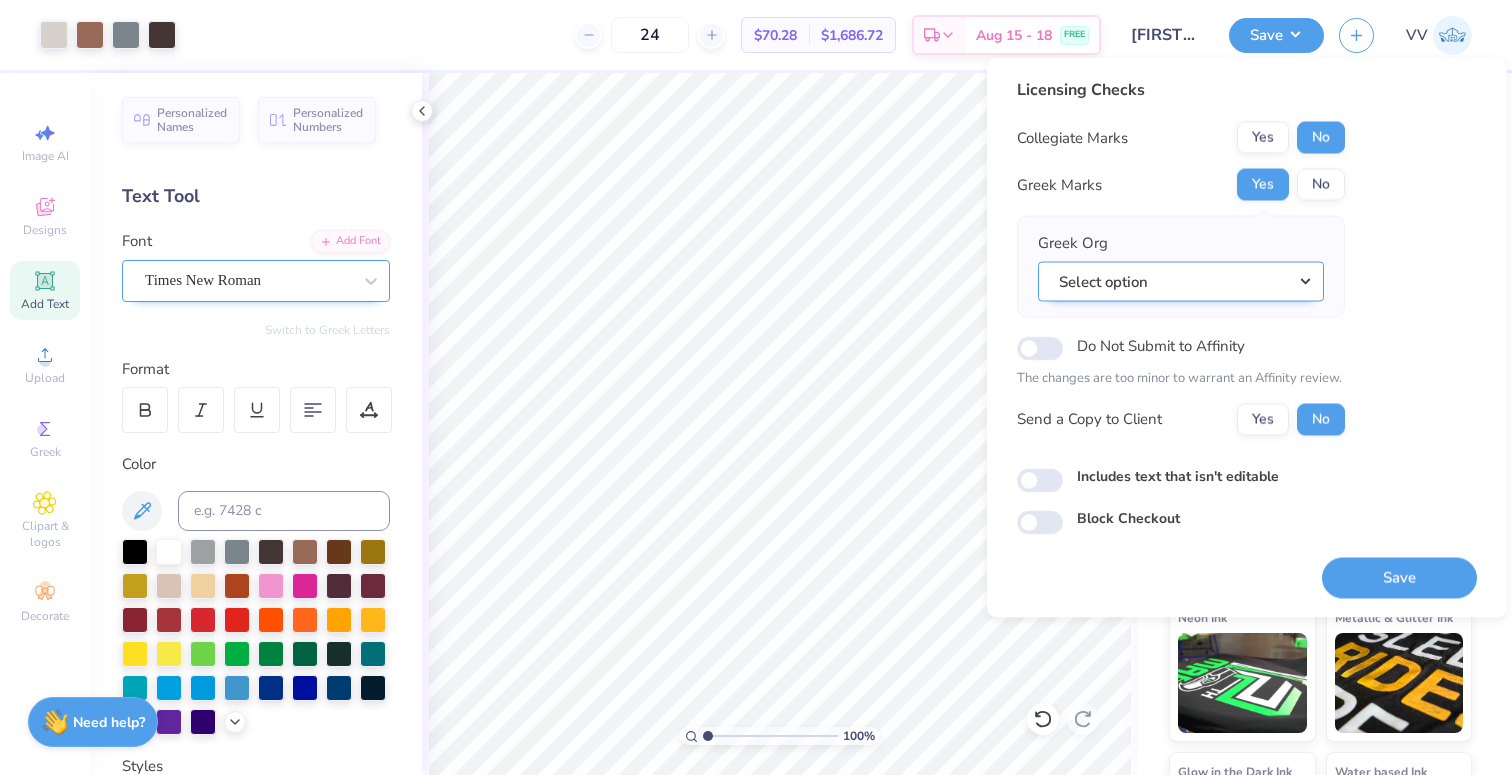 click on "Select option" at bounding box center (1181, 281) 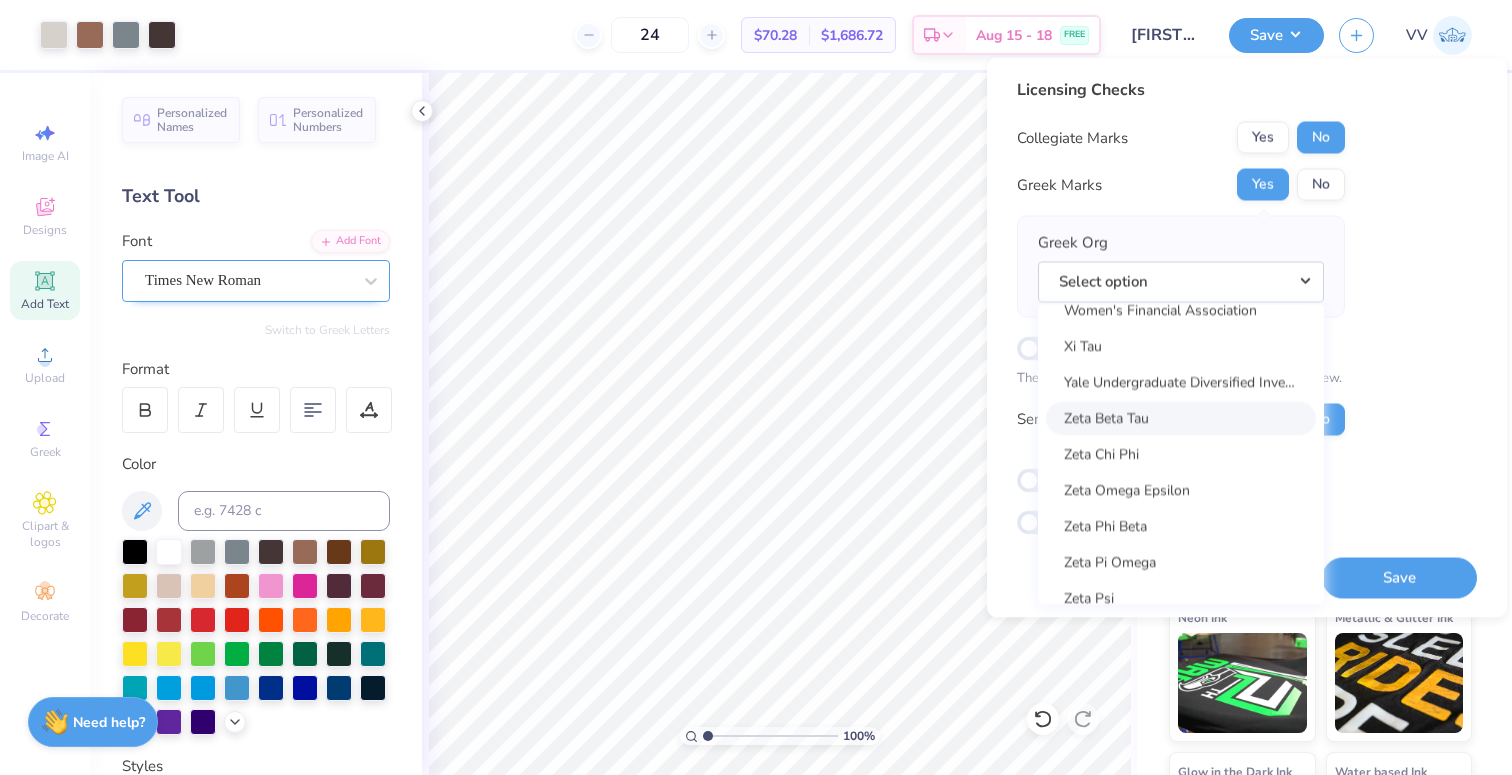 scroll, scrollTop: 15458, scrollLeft: 0, axis: vertical 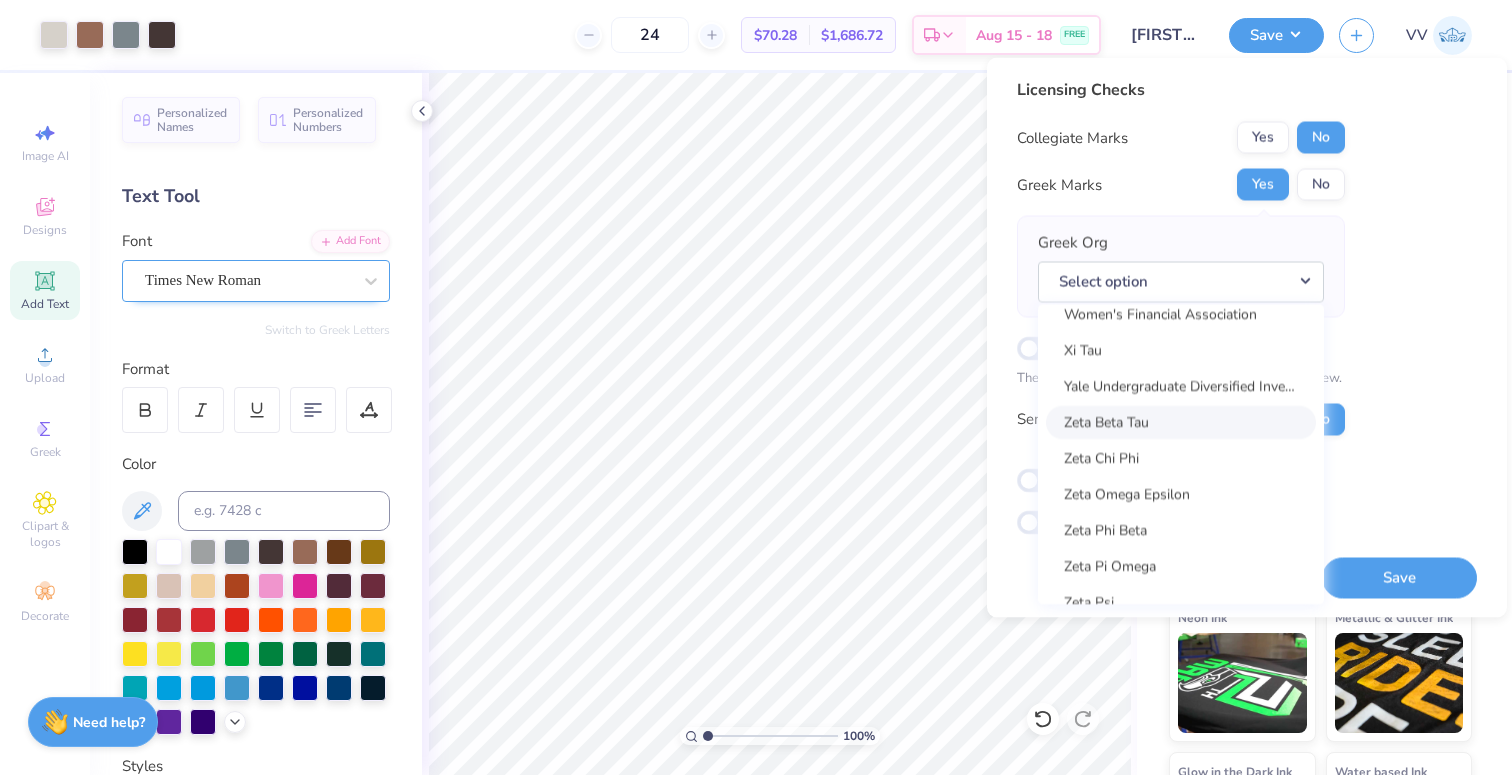 click on "Zeta Beta Tau" at bounding box center (1181, 422) 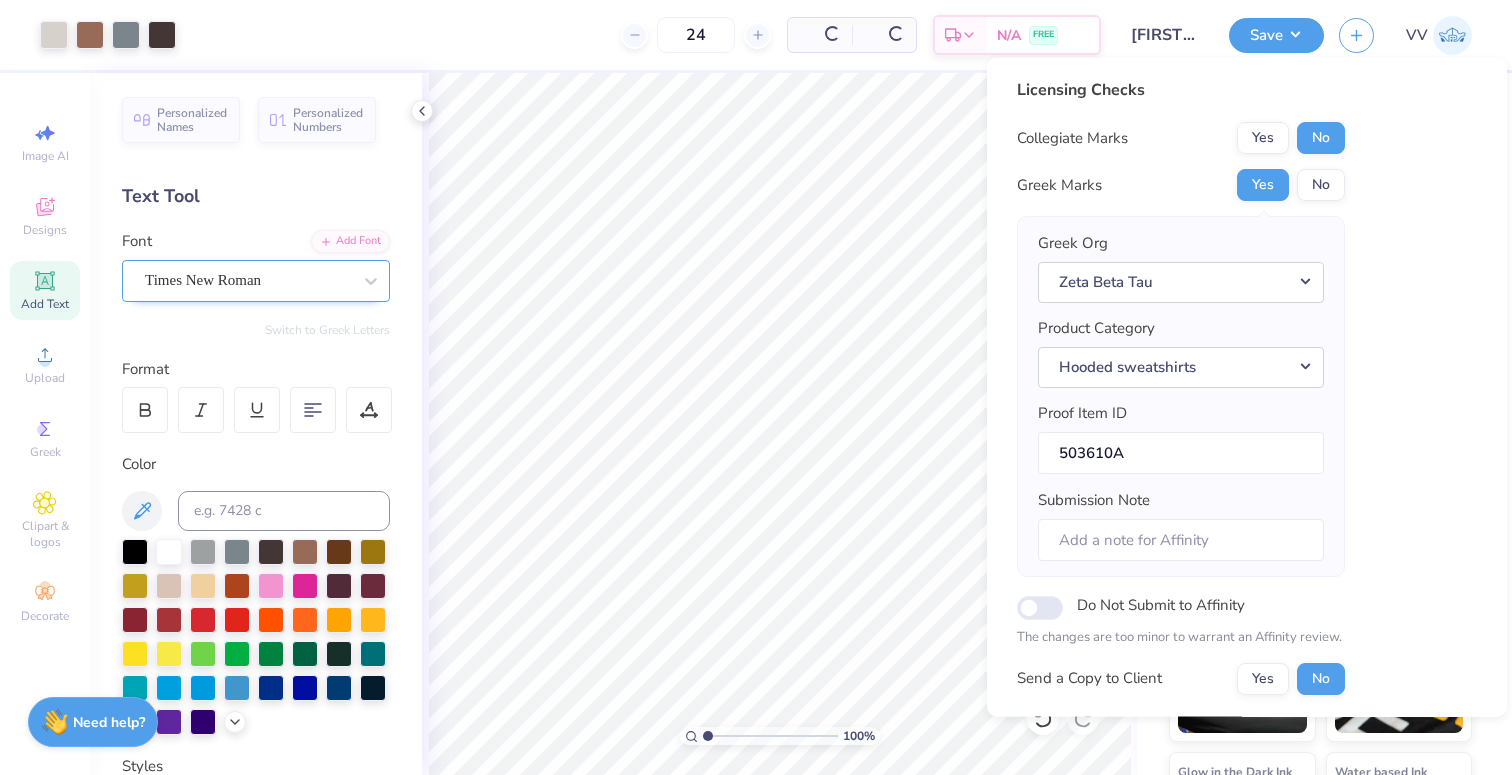 scroll, scrollTop: 160, scrollLeft: 0, axis: vertical 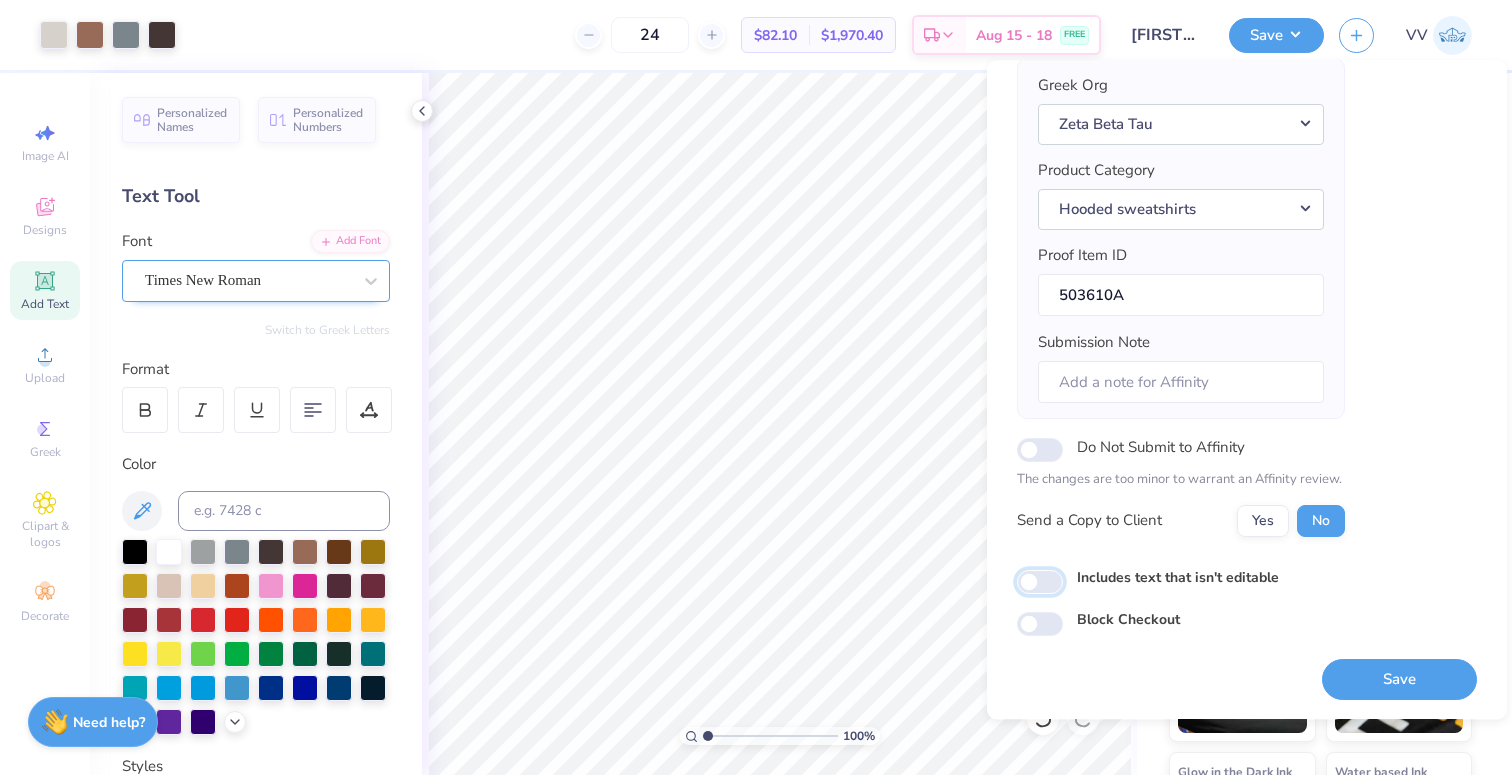 click on "Includes text that isn't editable" at bounding box center [1040, 582] 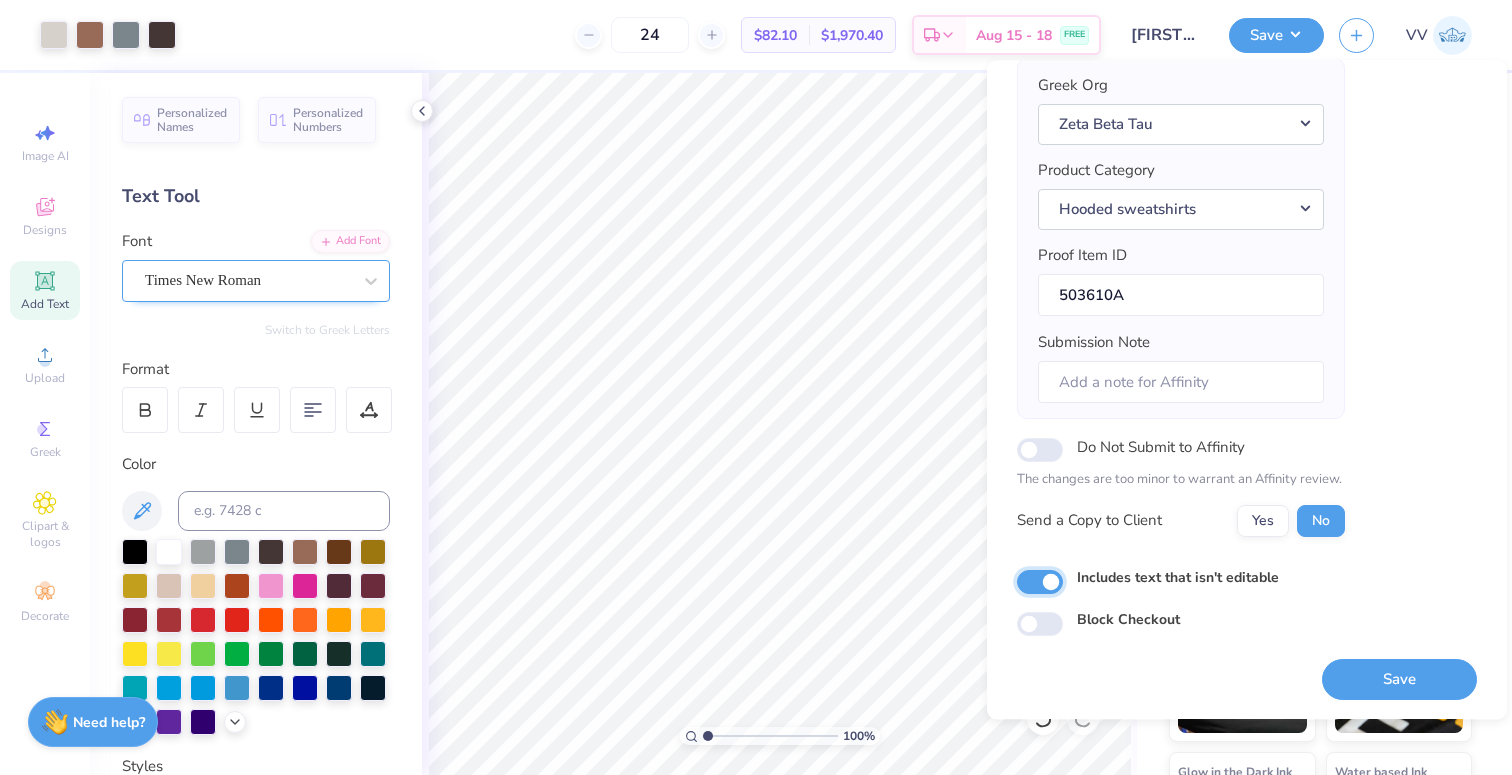 checkbox on "true" 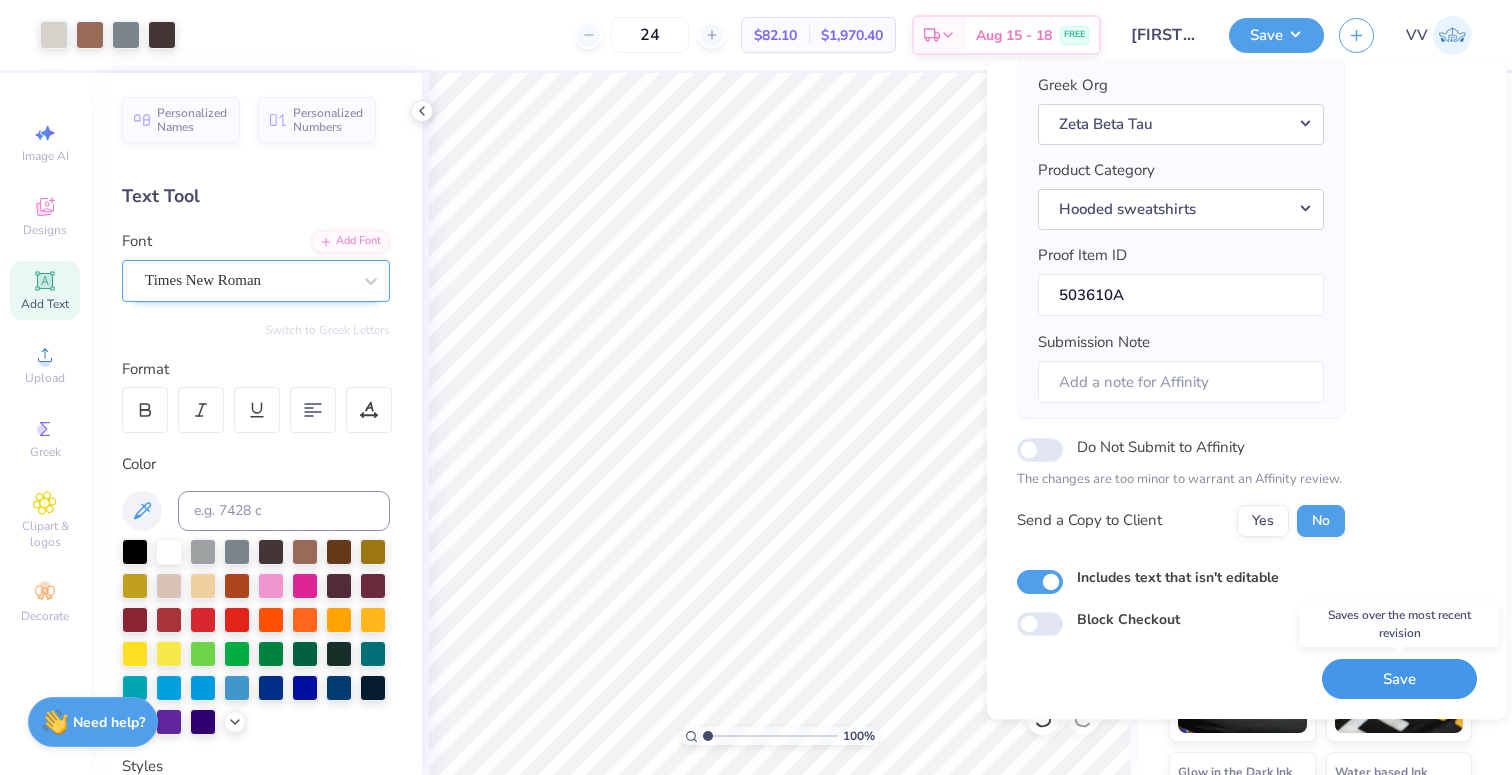 click on "Save" at bounding box center [1399, 679] 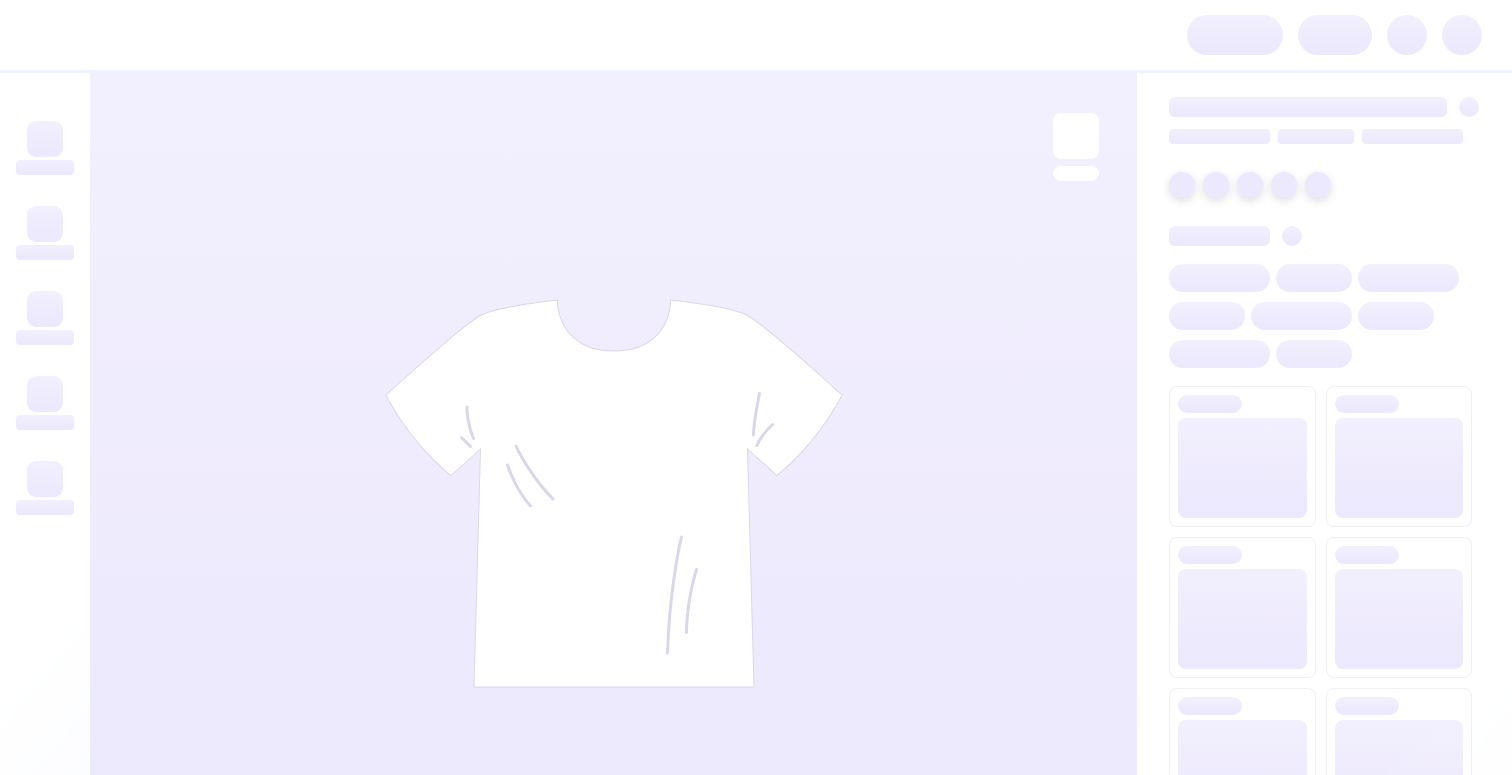 scroll, scrollTop: 0, scrollLeft: 0, axis: both 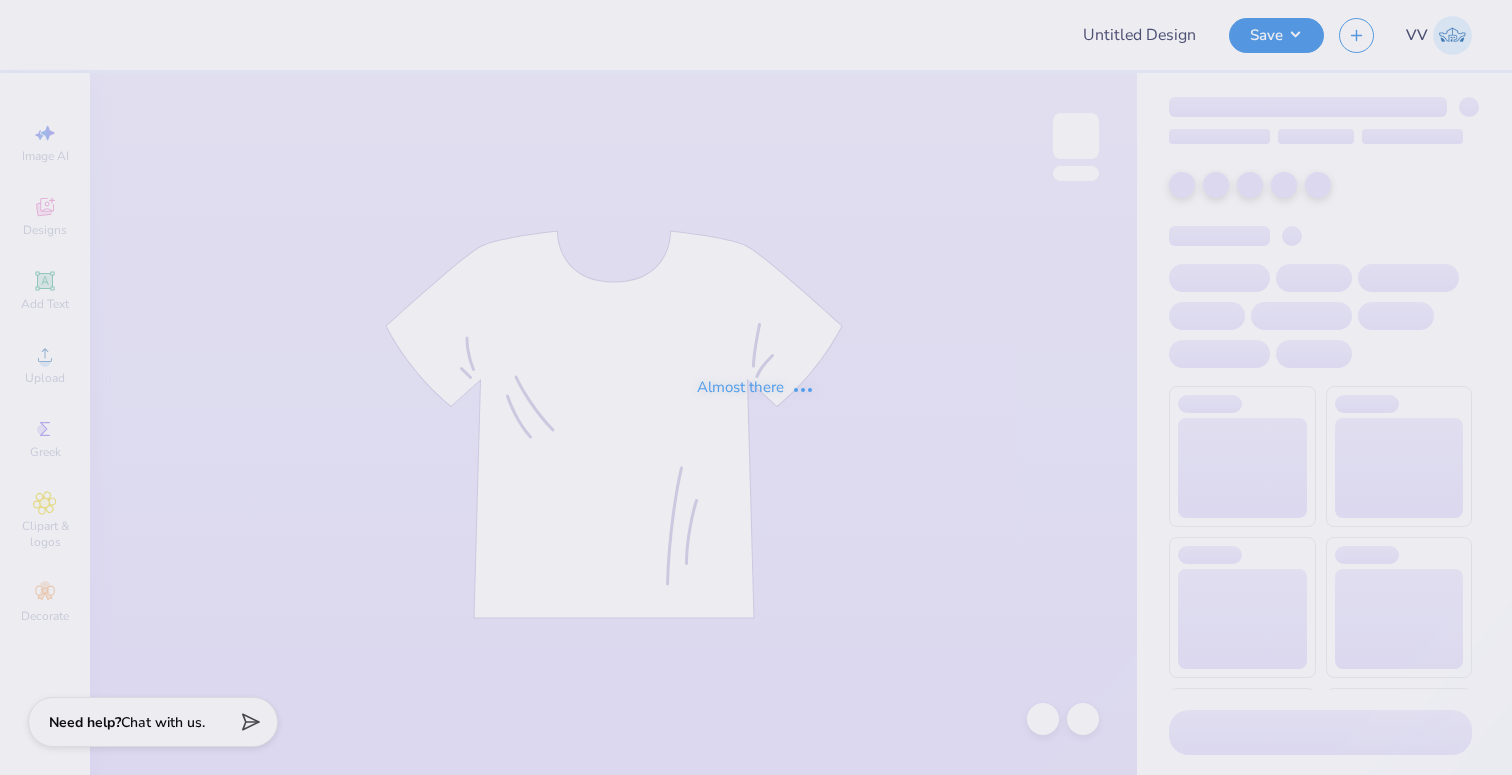 type on "Pi Phi EOY Gift" 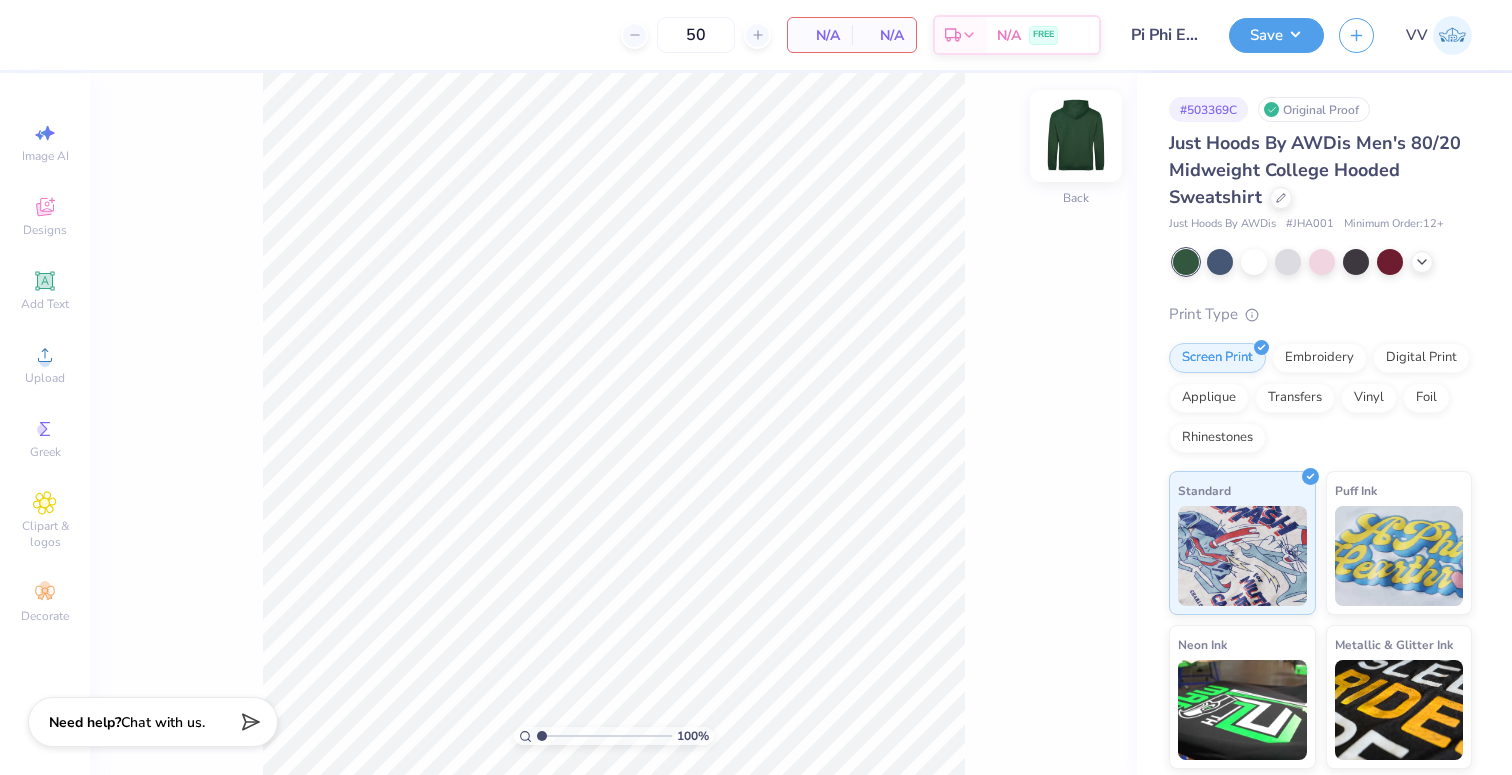 click at bounding box center [1076, 136] 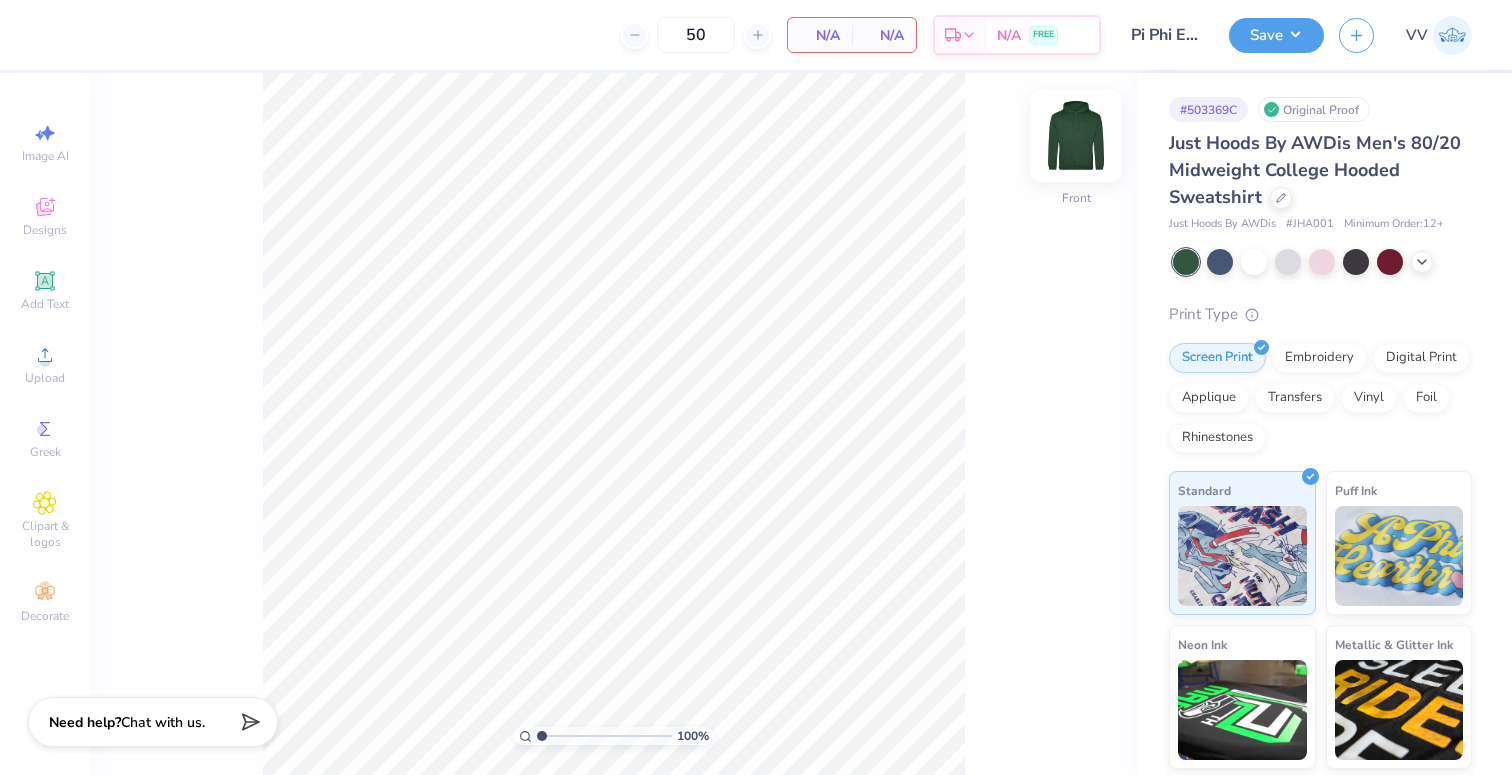 click at bounding box center [1076, 136] 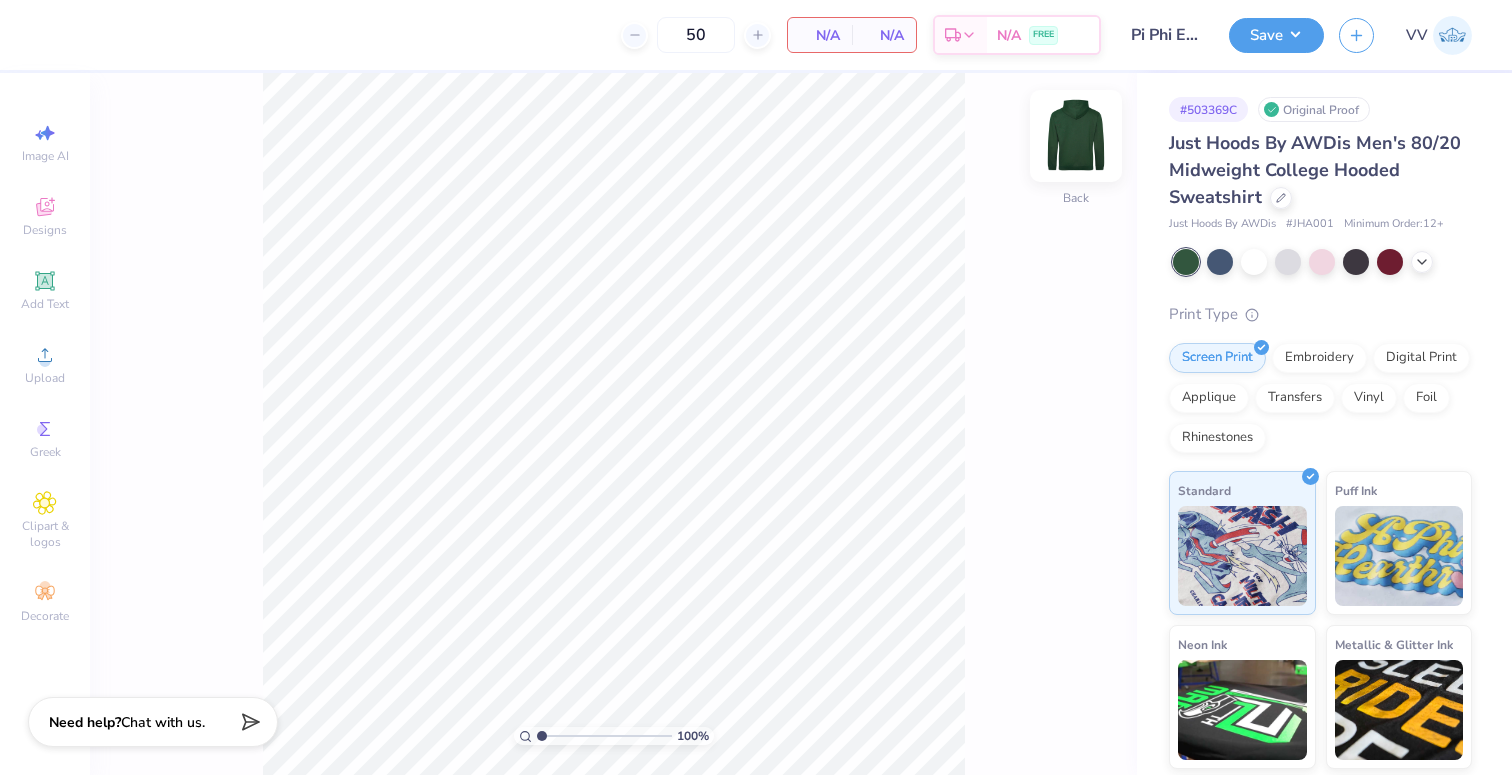 click at bounding box center [1076, 136] 